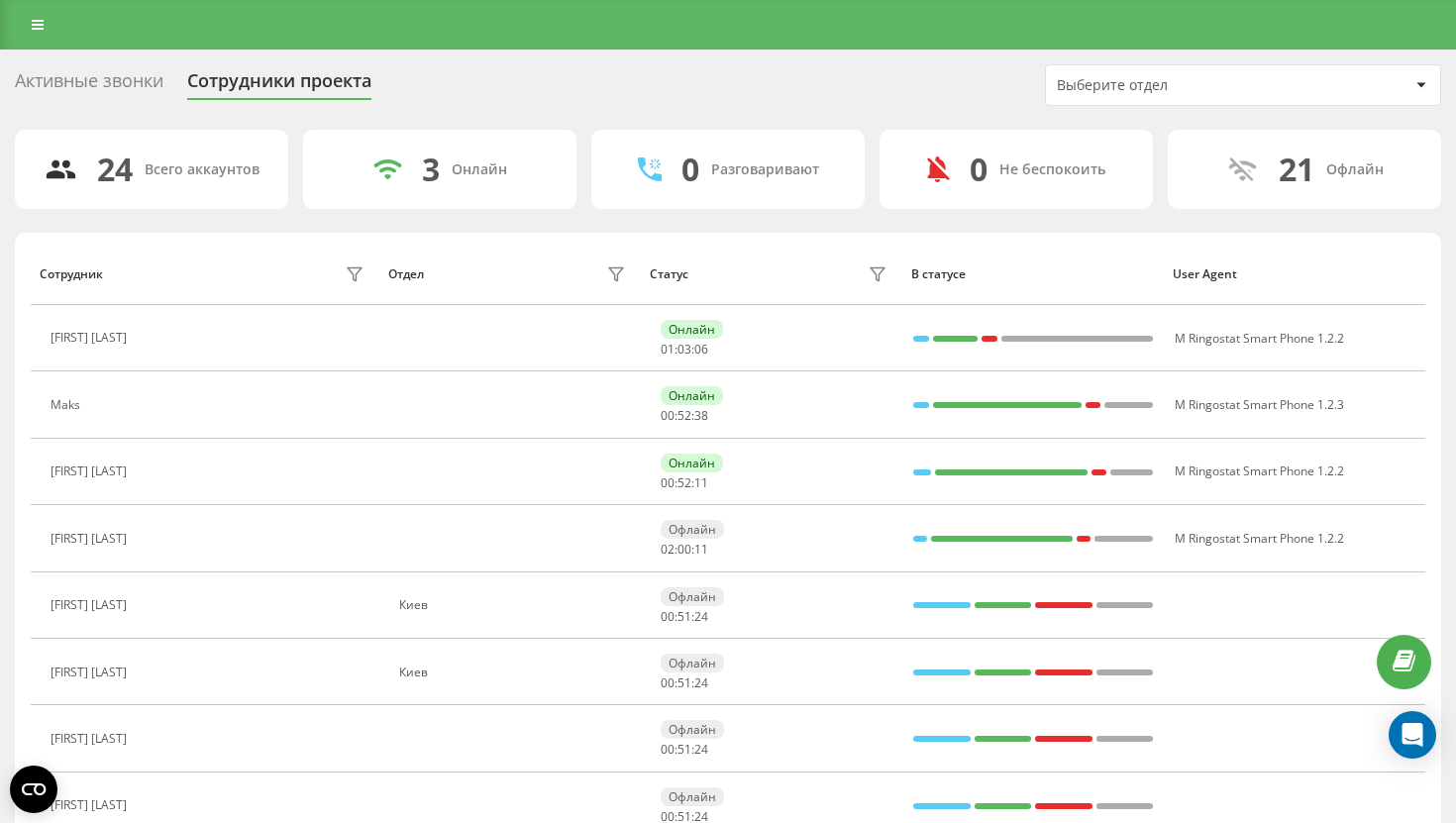 scroll, scrollTop: 0, scrollLeft: 0, axis: both 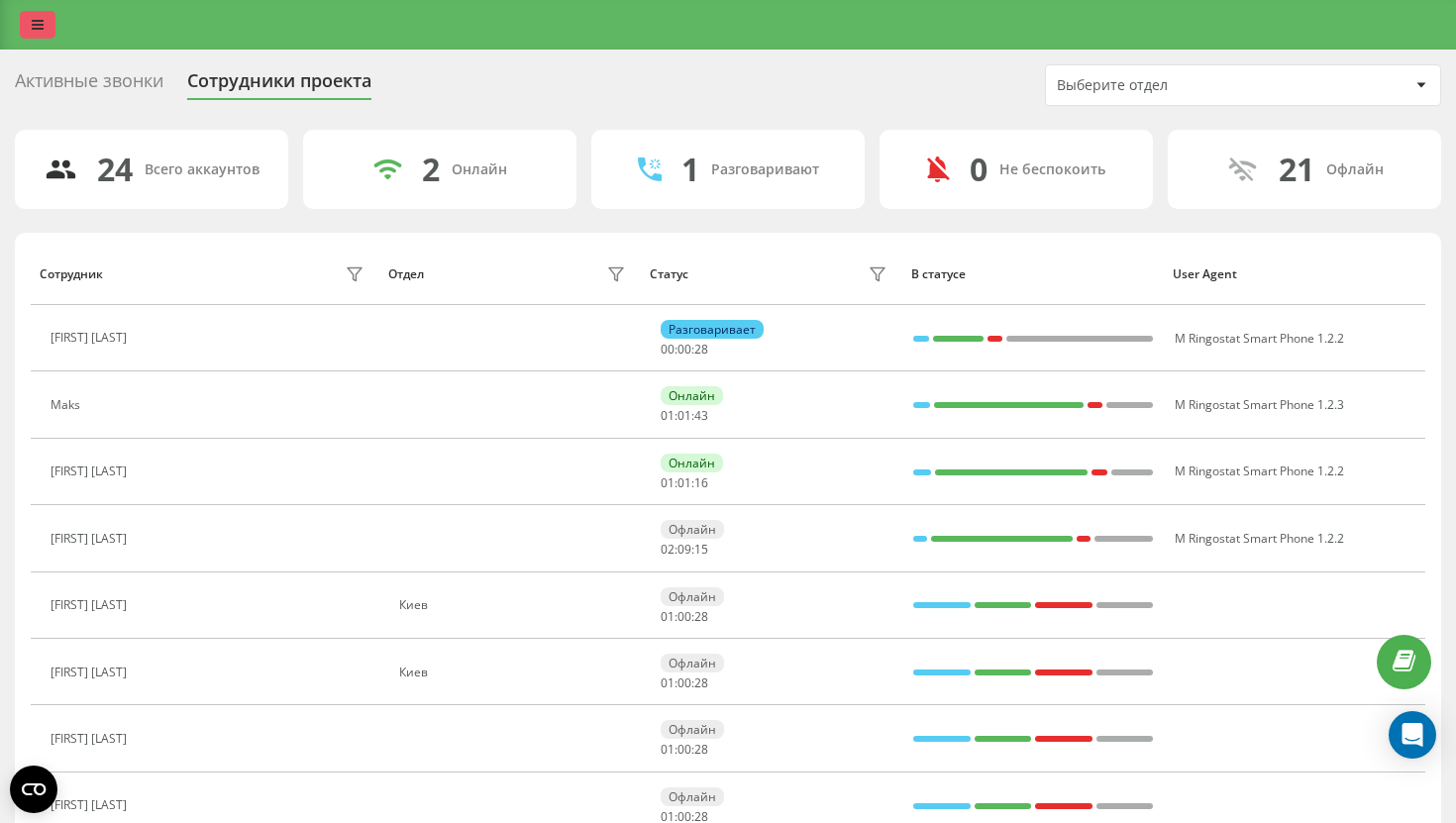 click at bounding box center (38, 25) 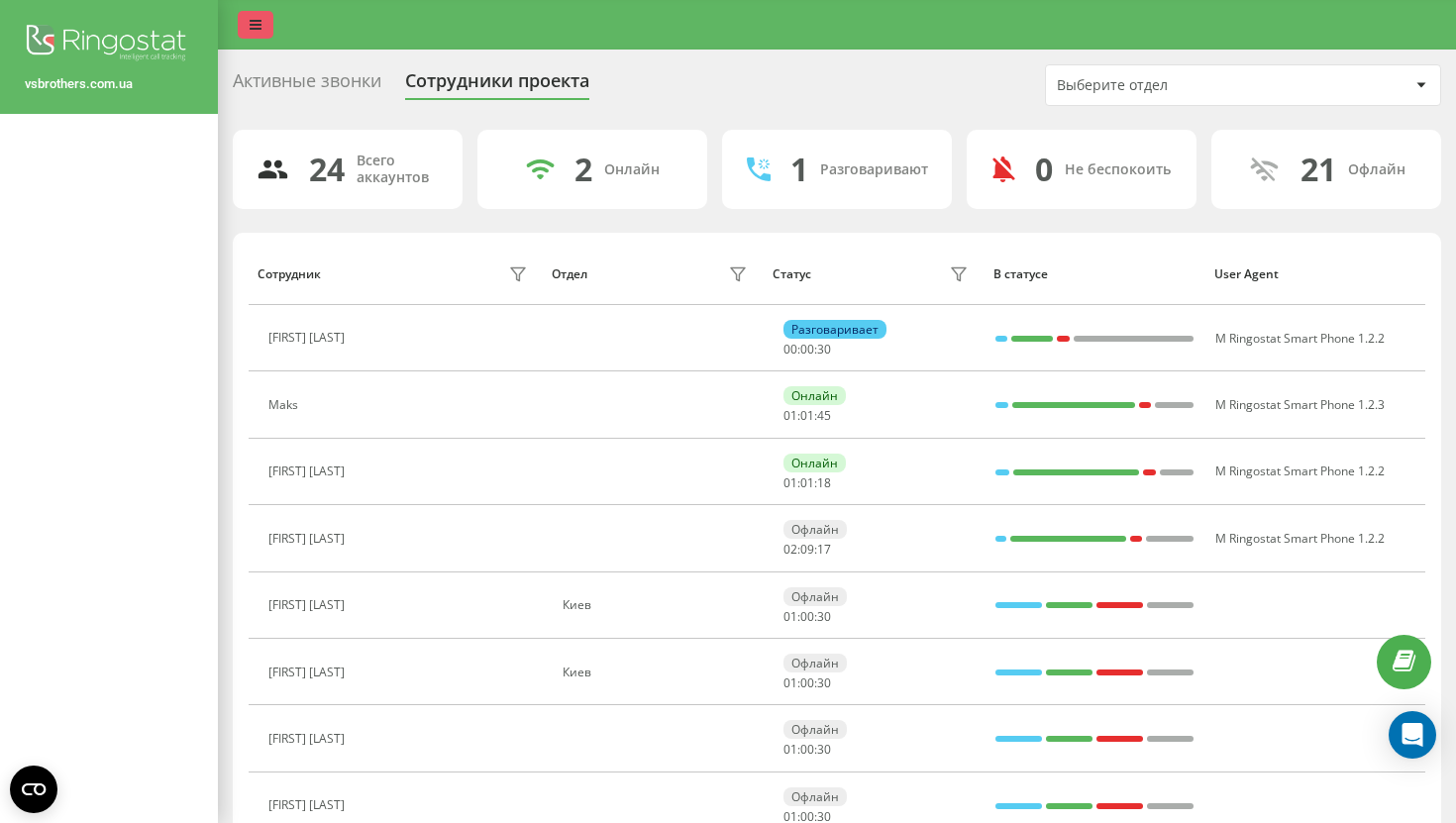 click at bounding box center [256, 25] 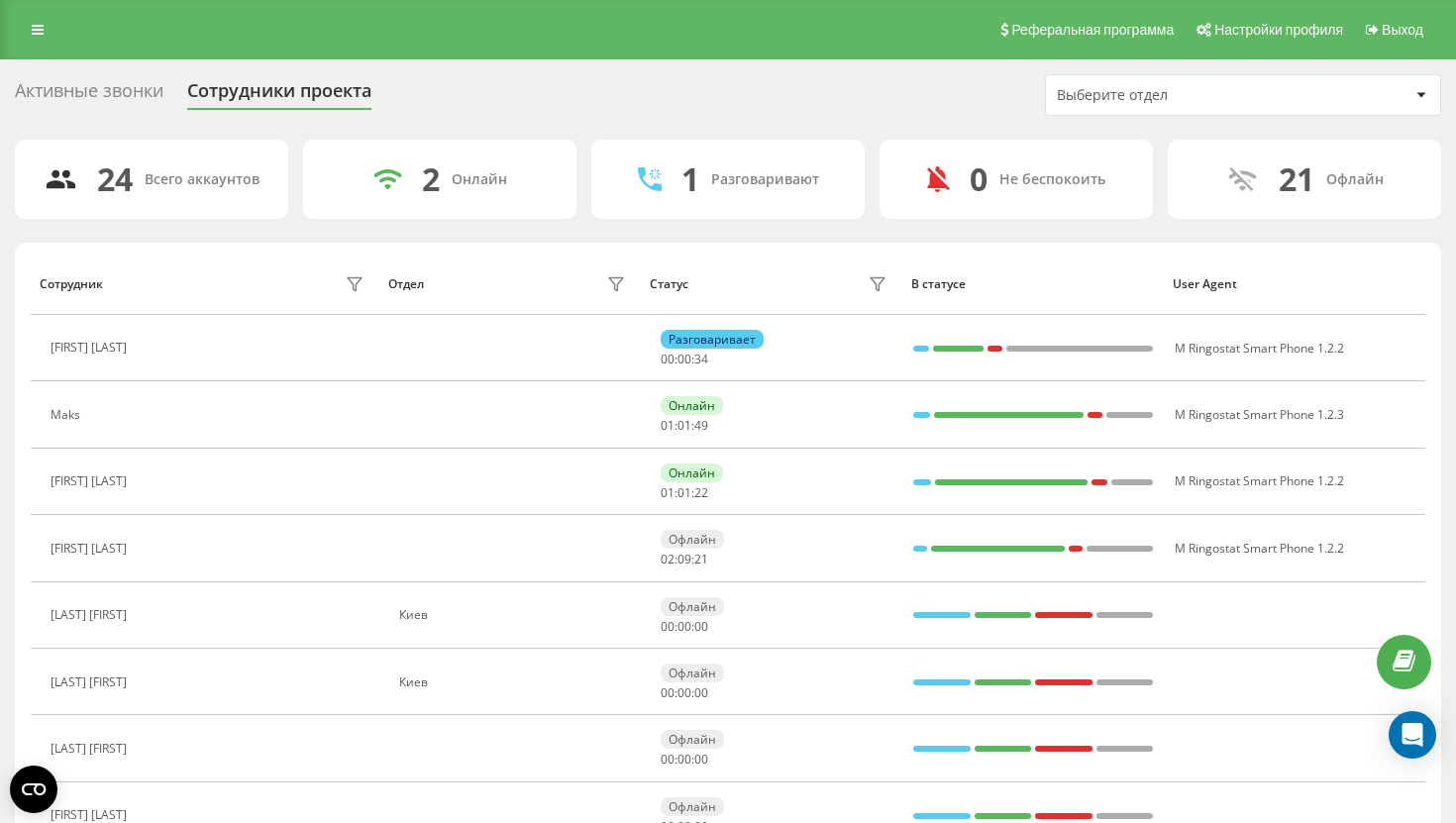 scroll, scrollTop: 0, scrollLeft: 0, axis: both 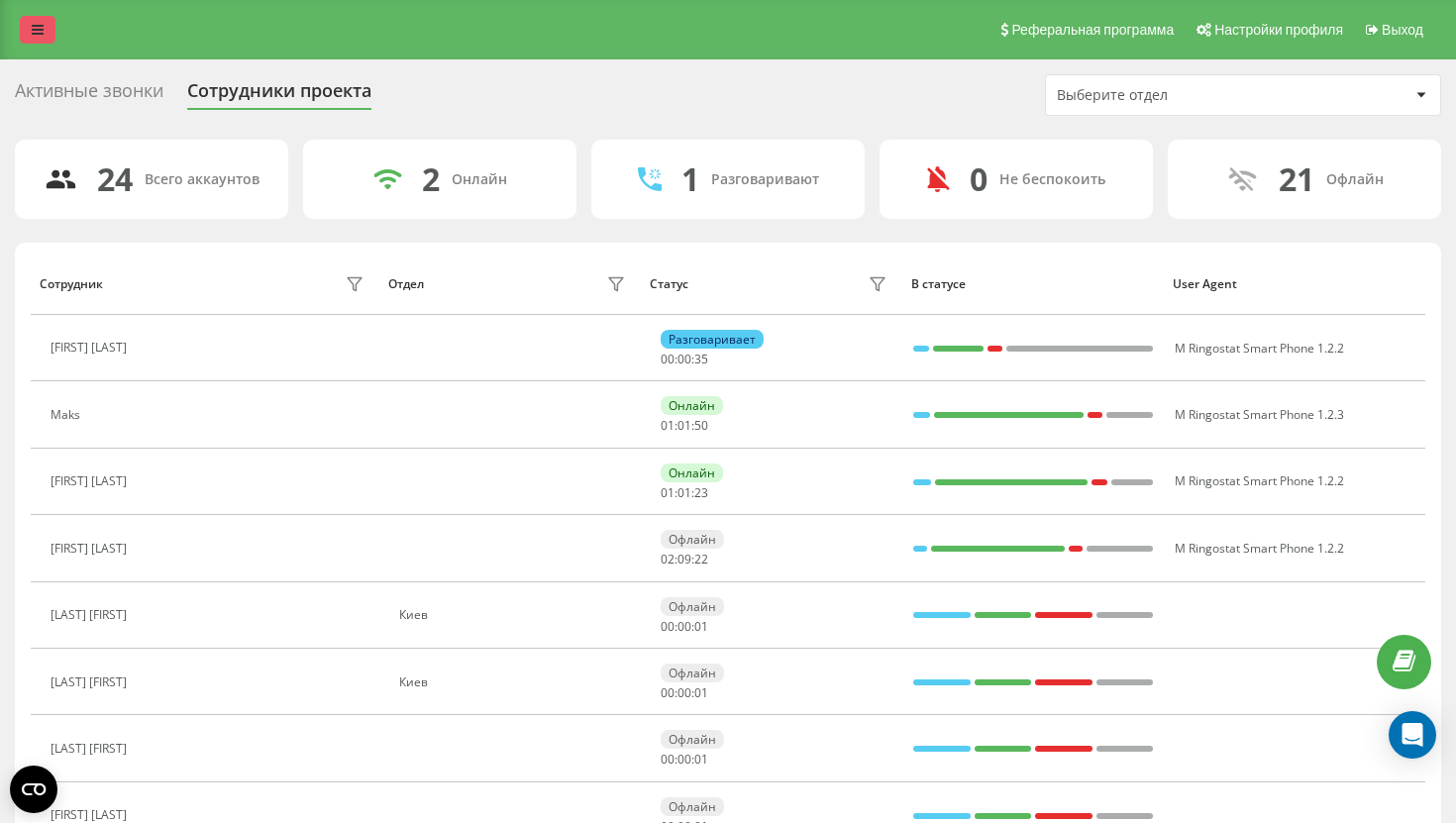 click at bounding box center [38, 30] 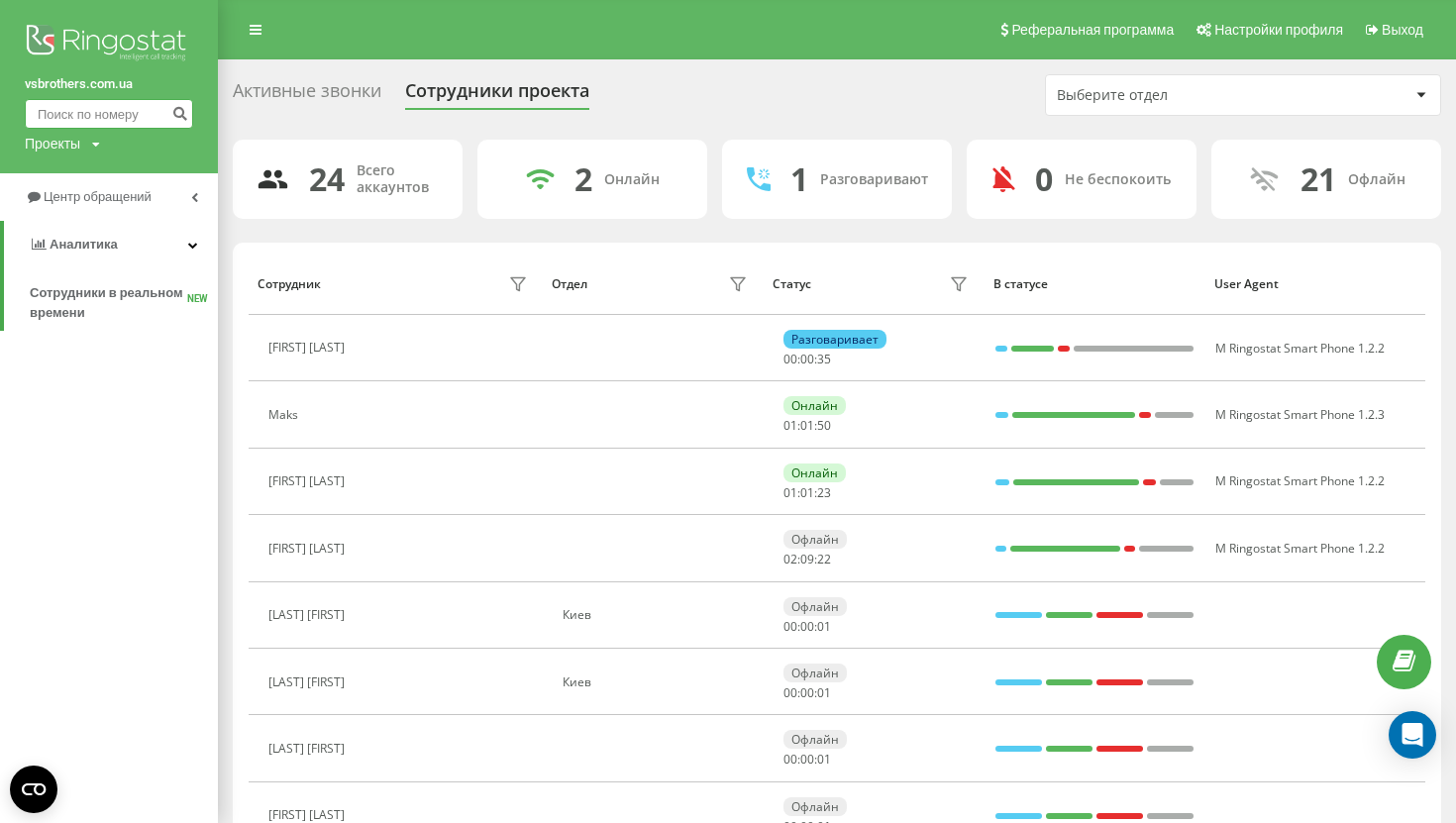 click at bounding box center [109, 114] 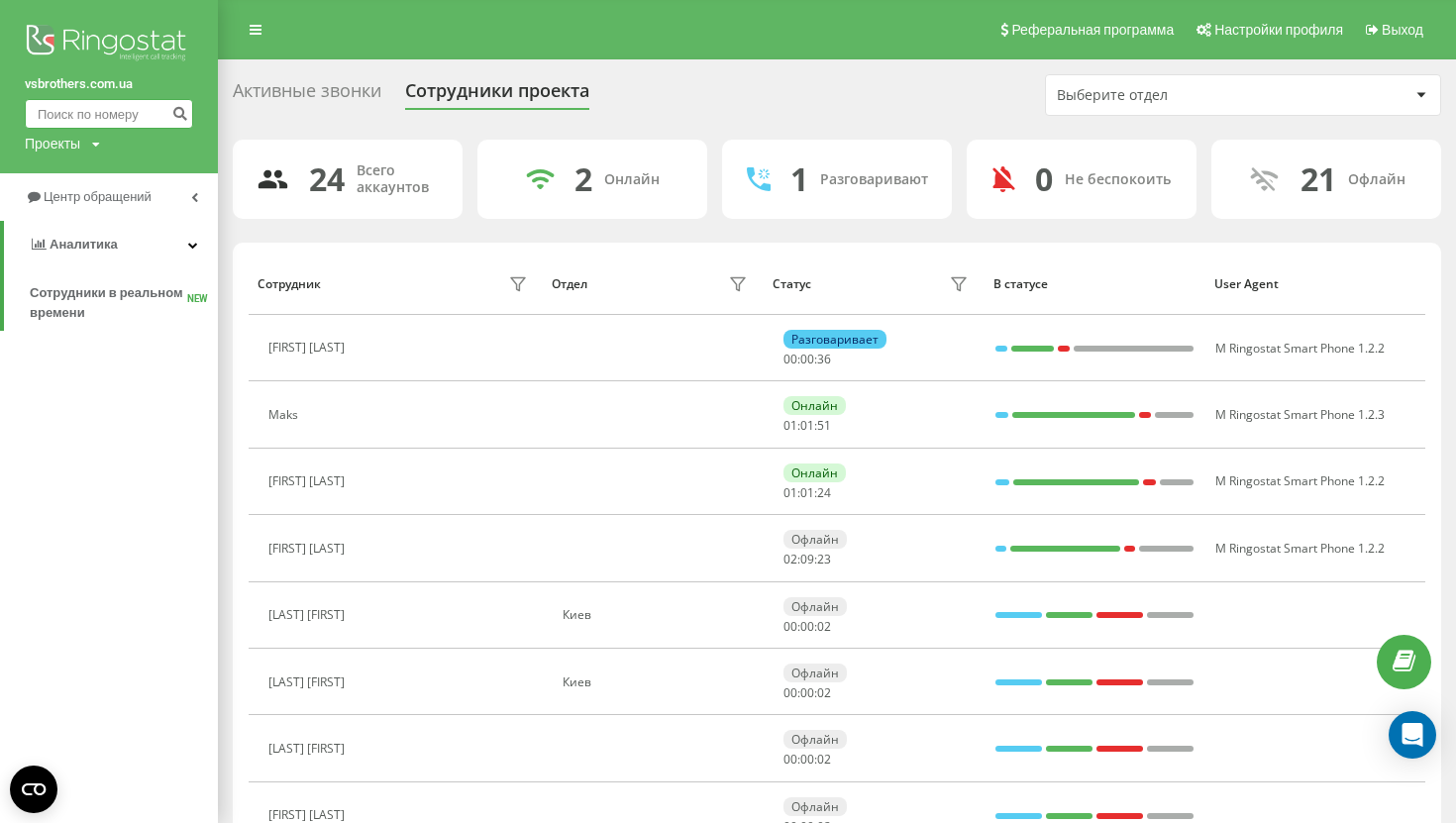 paste on "[PHONE]" 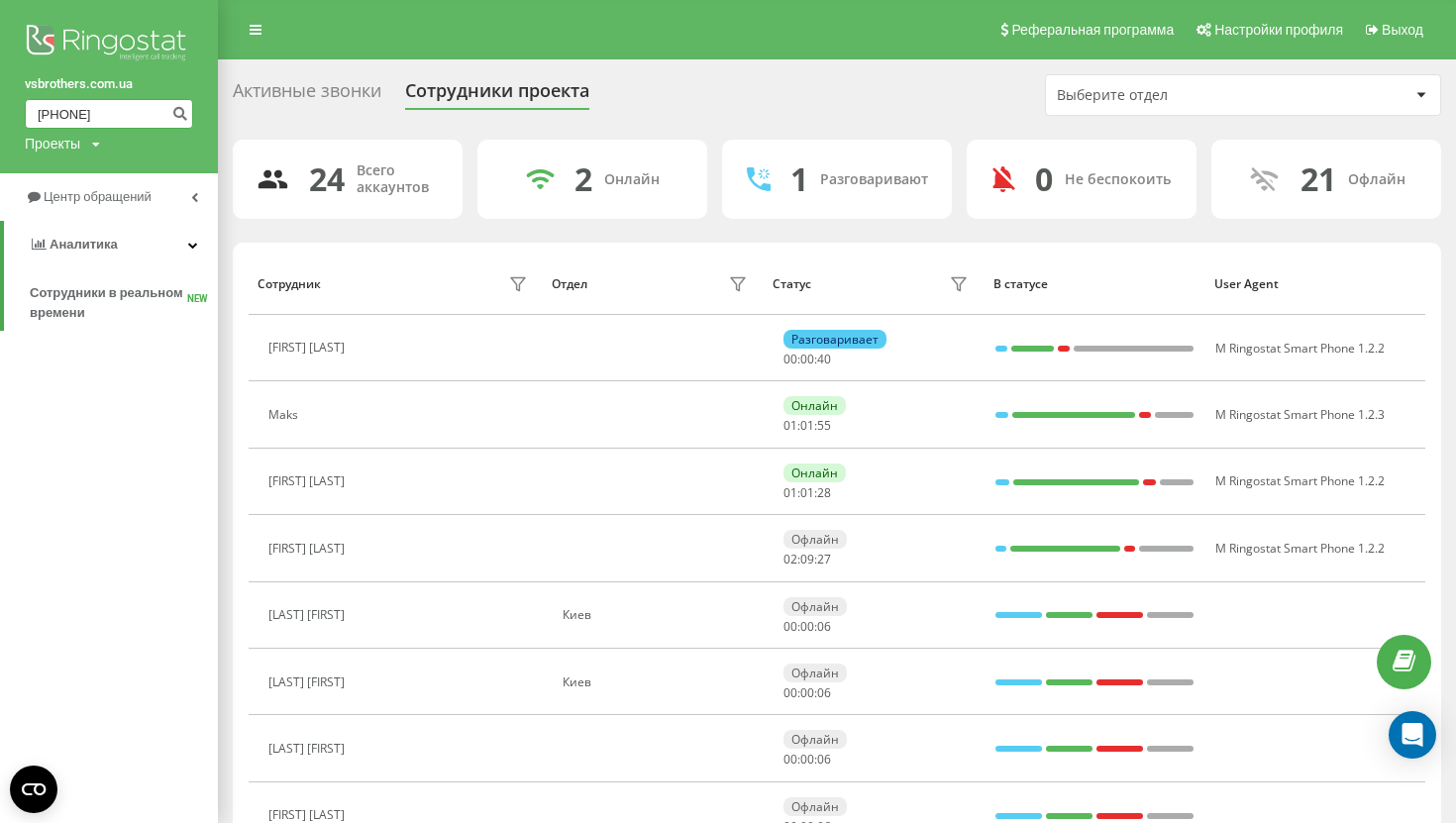 type on "[PHONE]" 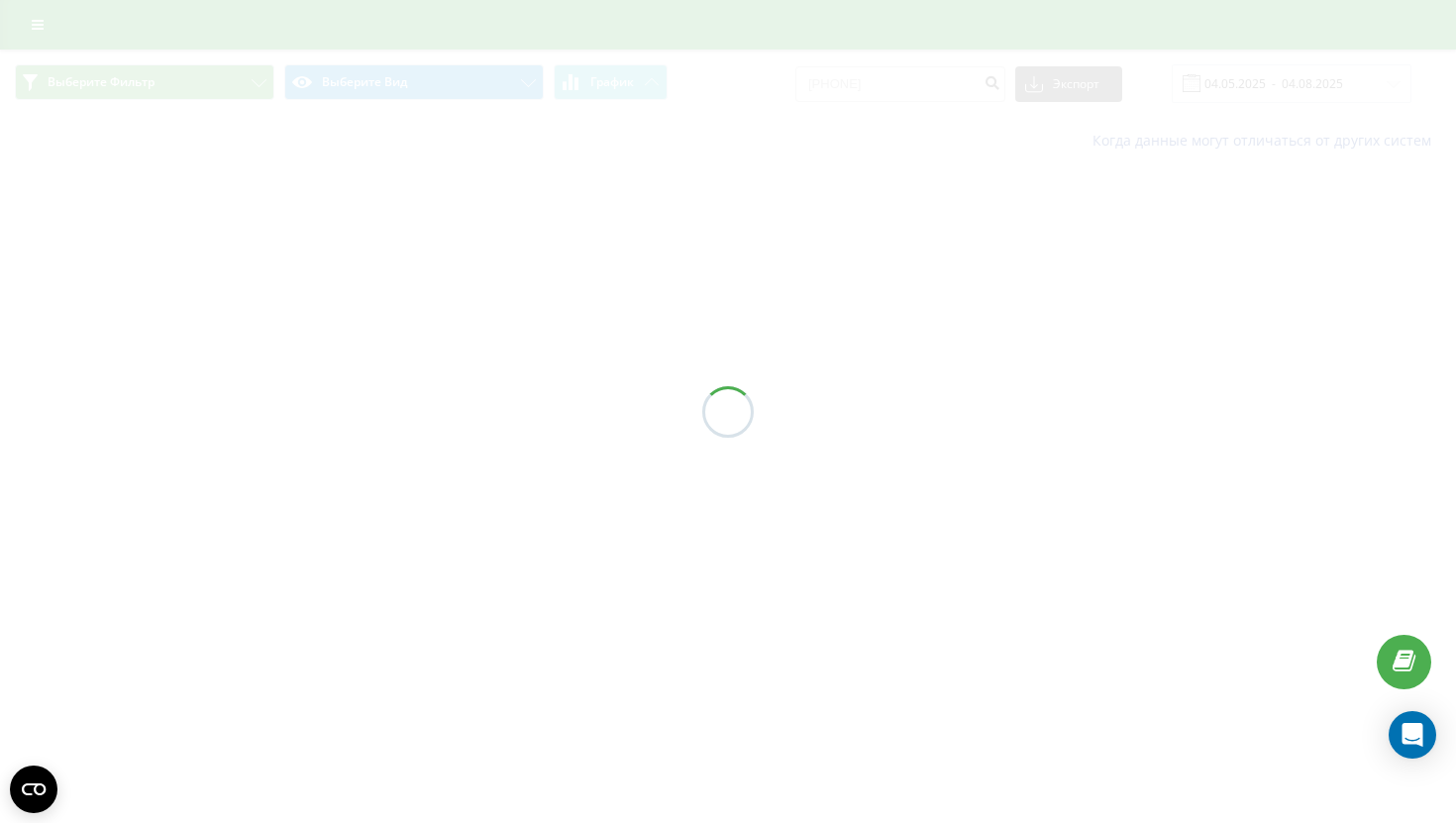 scroll, scrollTop: 0, scrollLeft: 0, axis: both 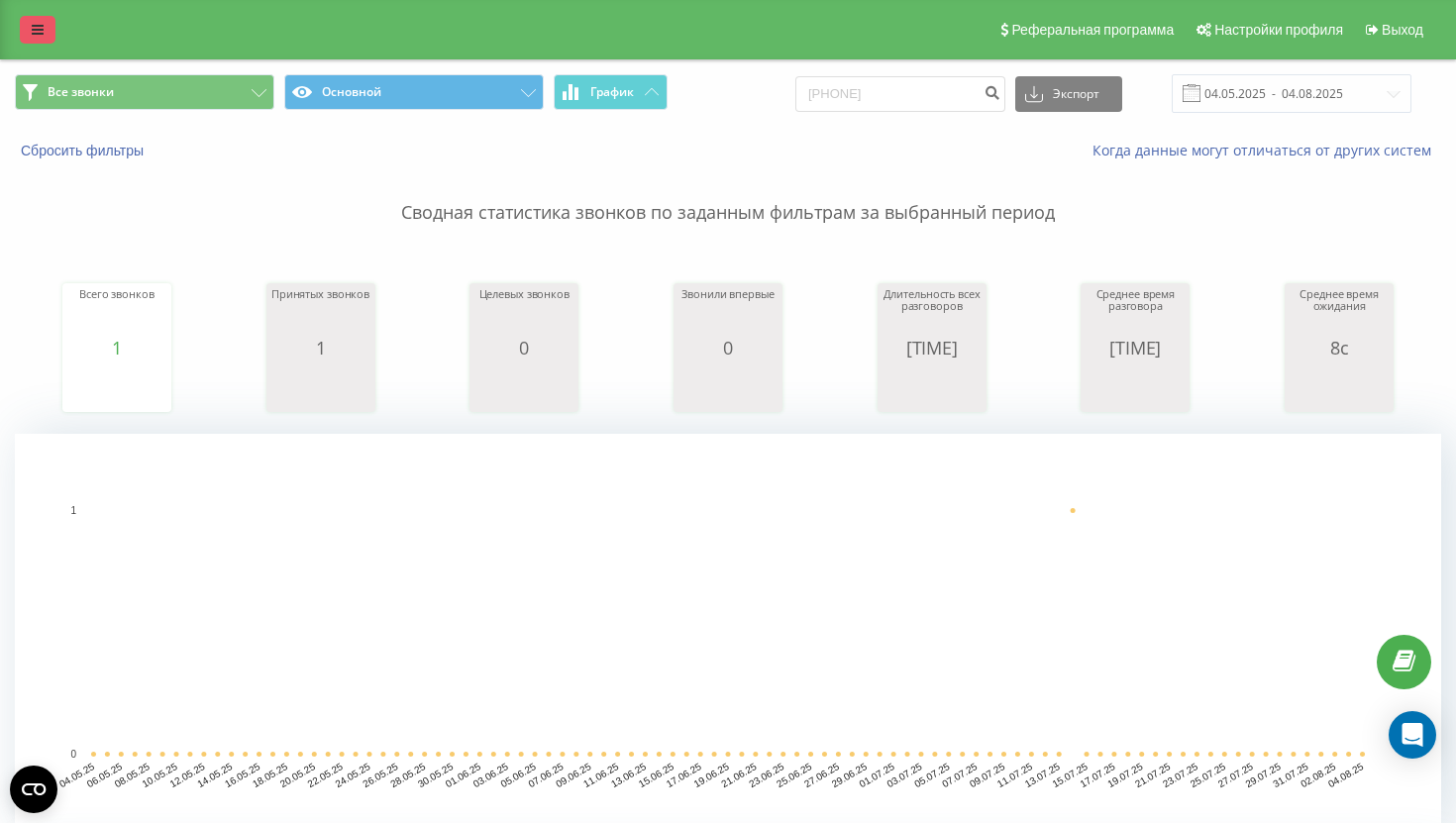 click at bounding box center (38, 30) 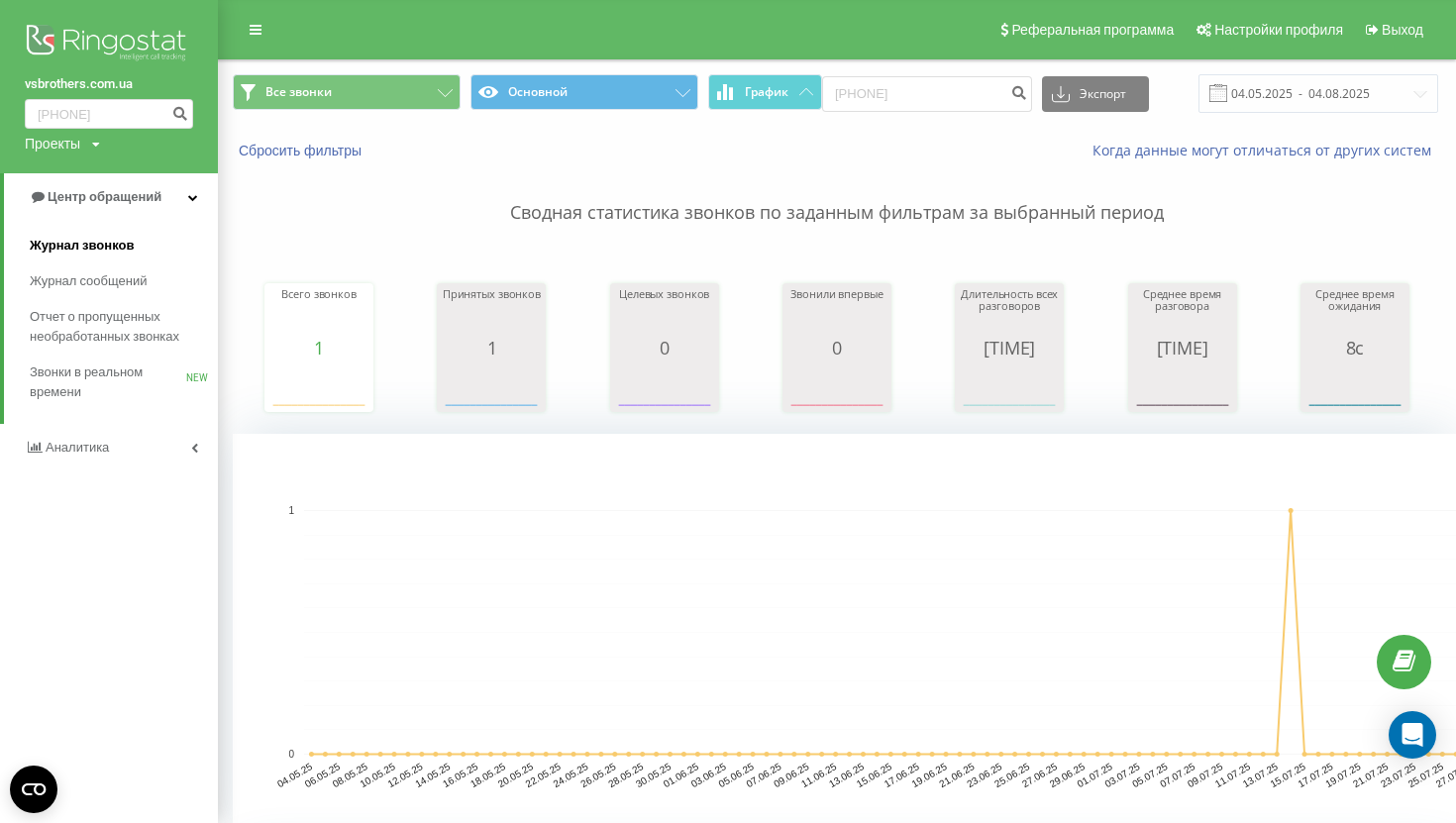 click on "Журнал звонков" at bounding box center [124, 246] 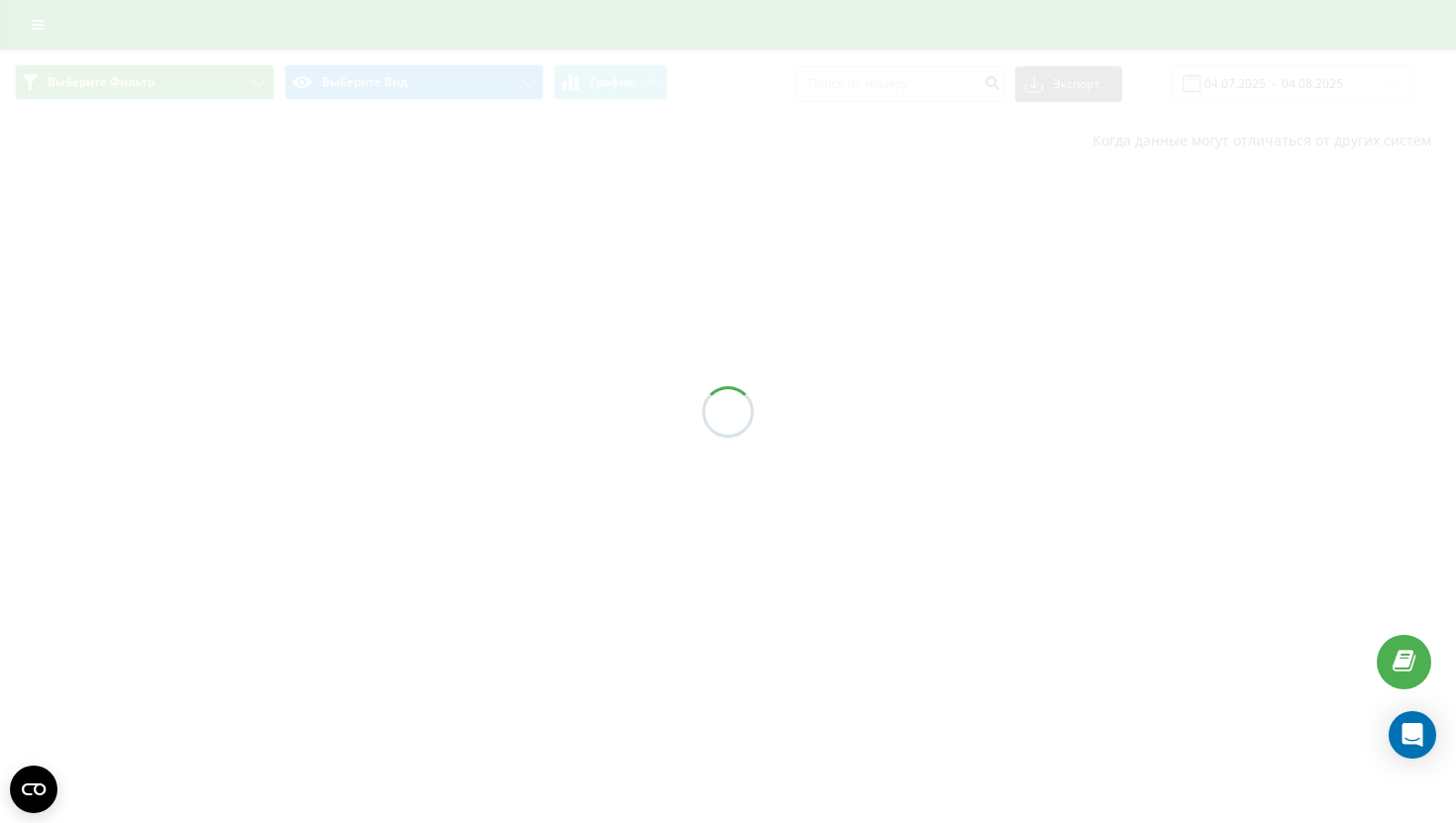 scroll, scrollTop: 0, scrollLeft: 0, axis: both 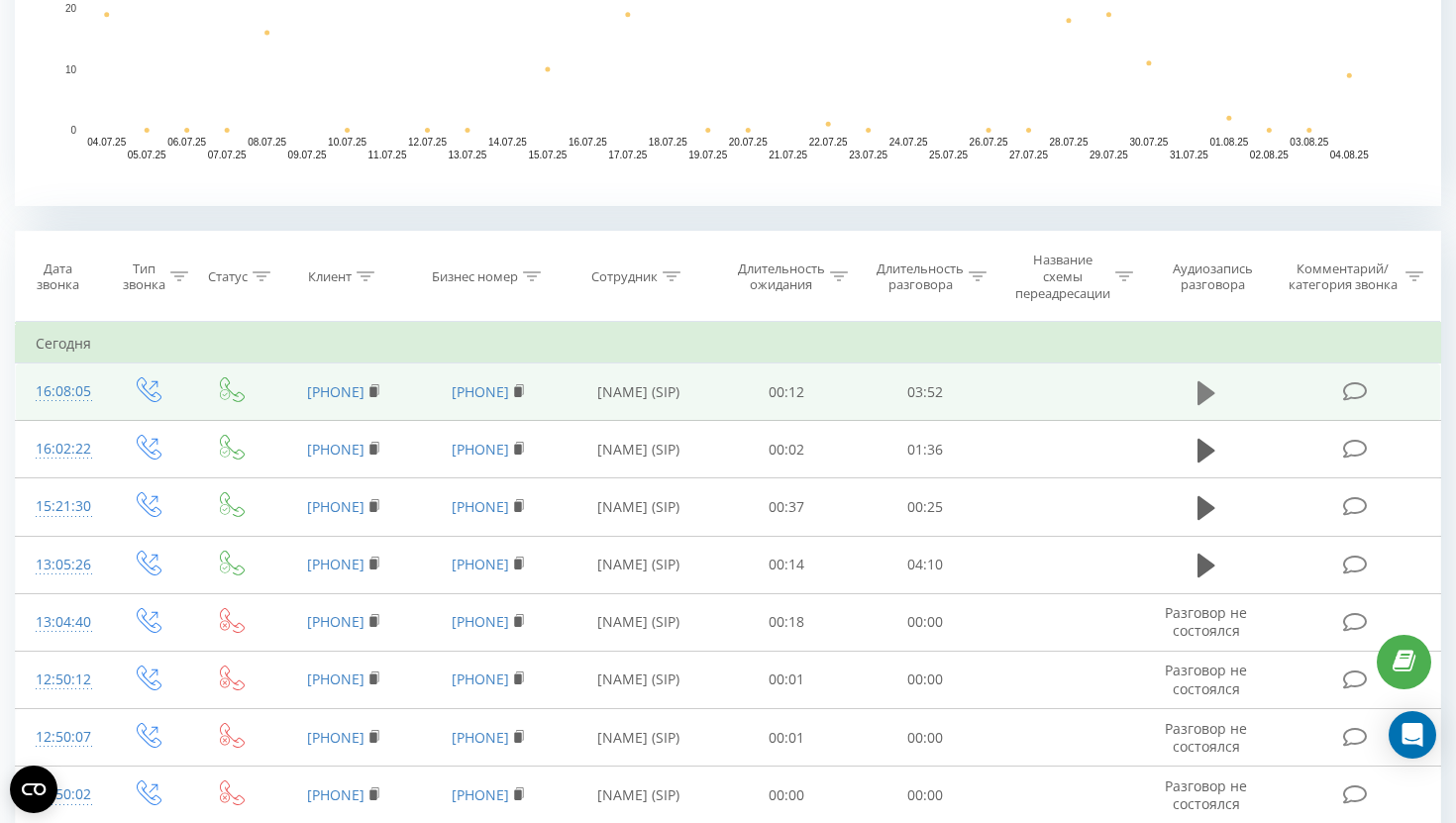 click 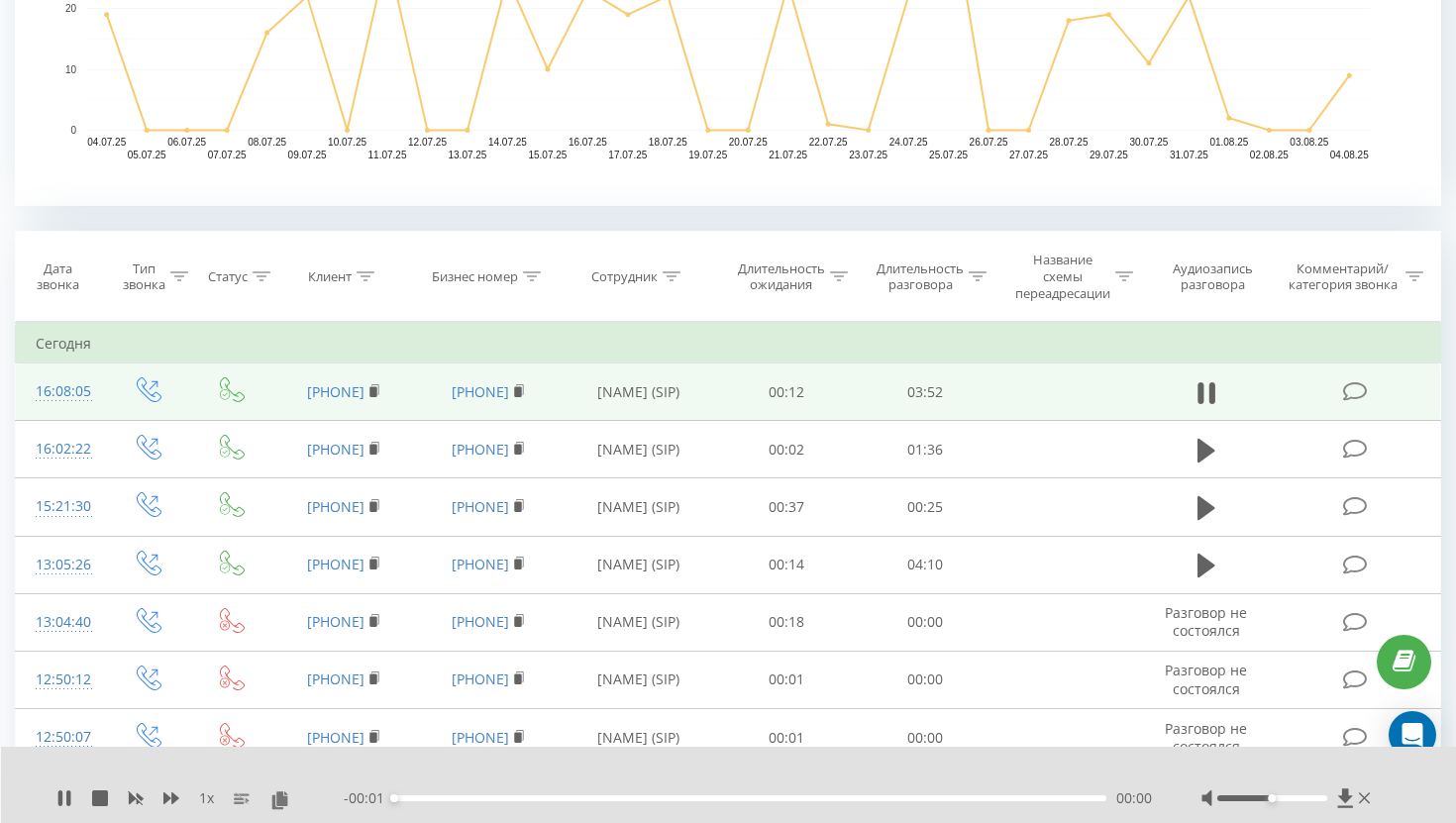 click on "00:00" at bounding box center (750, 798) 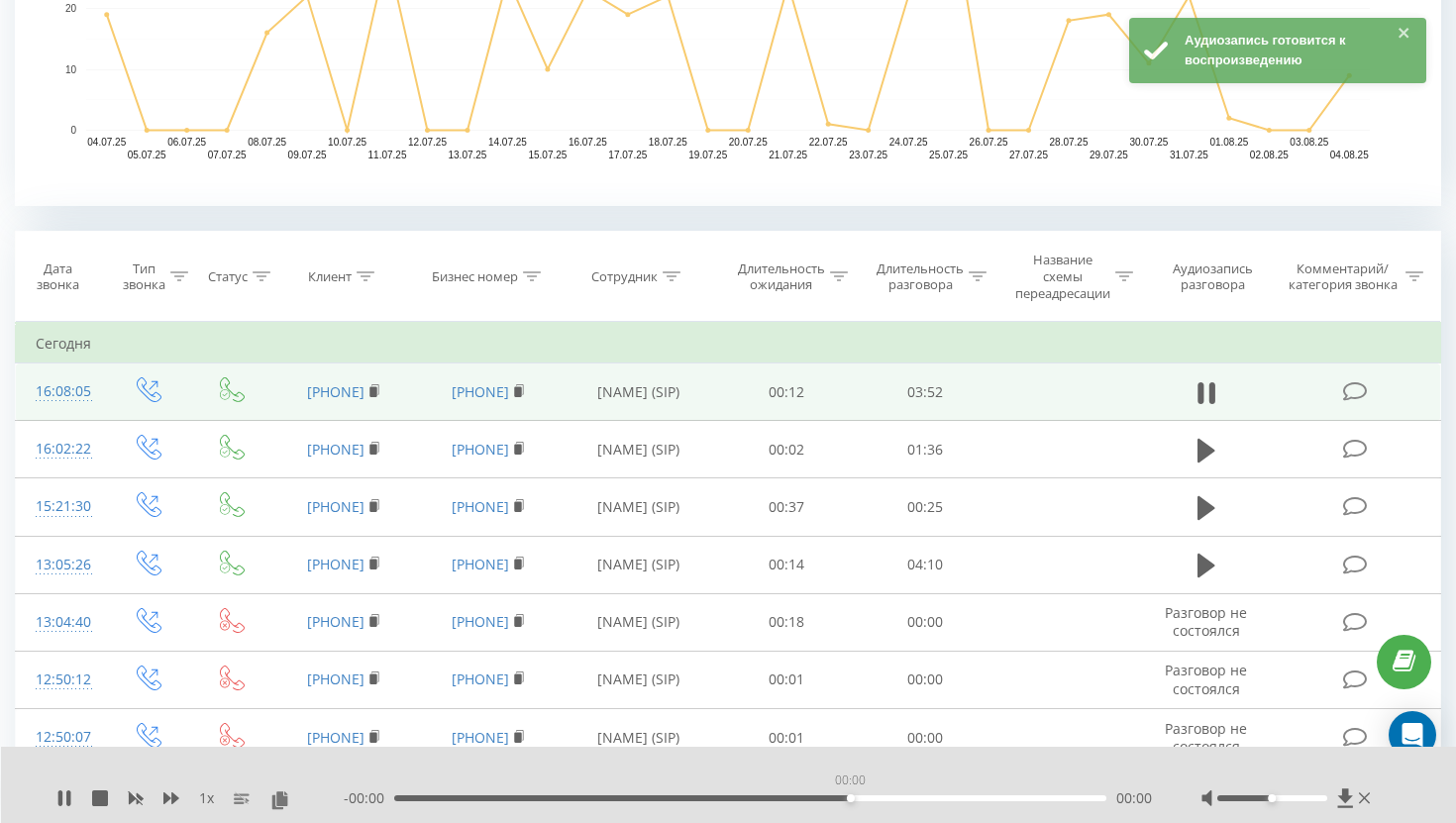click on "00:00" at bounding box center [750, 798] 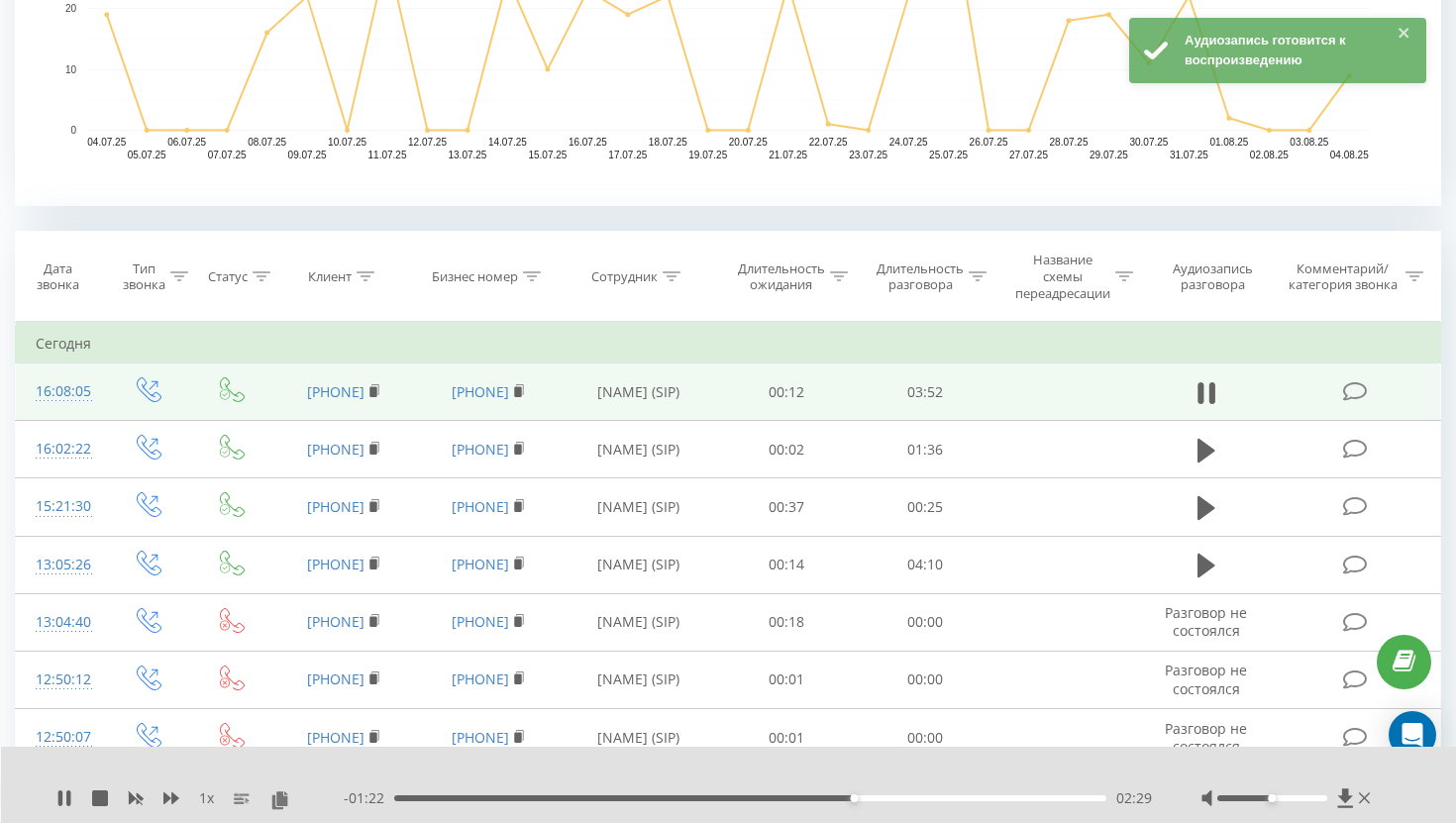 click on "02:29" at bounding box center (750, 798) 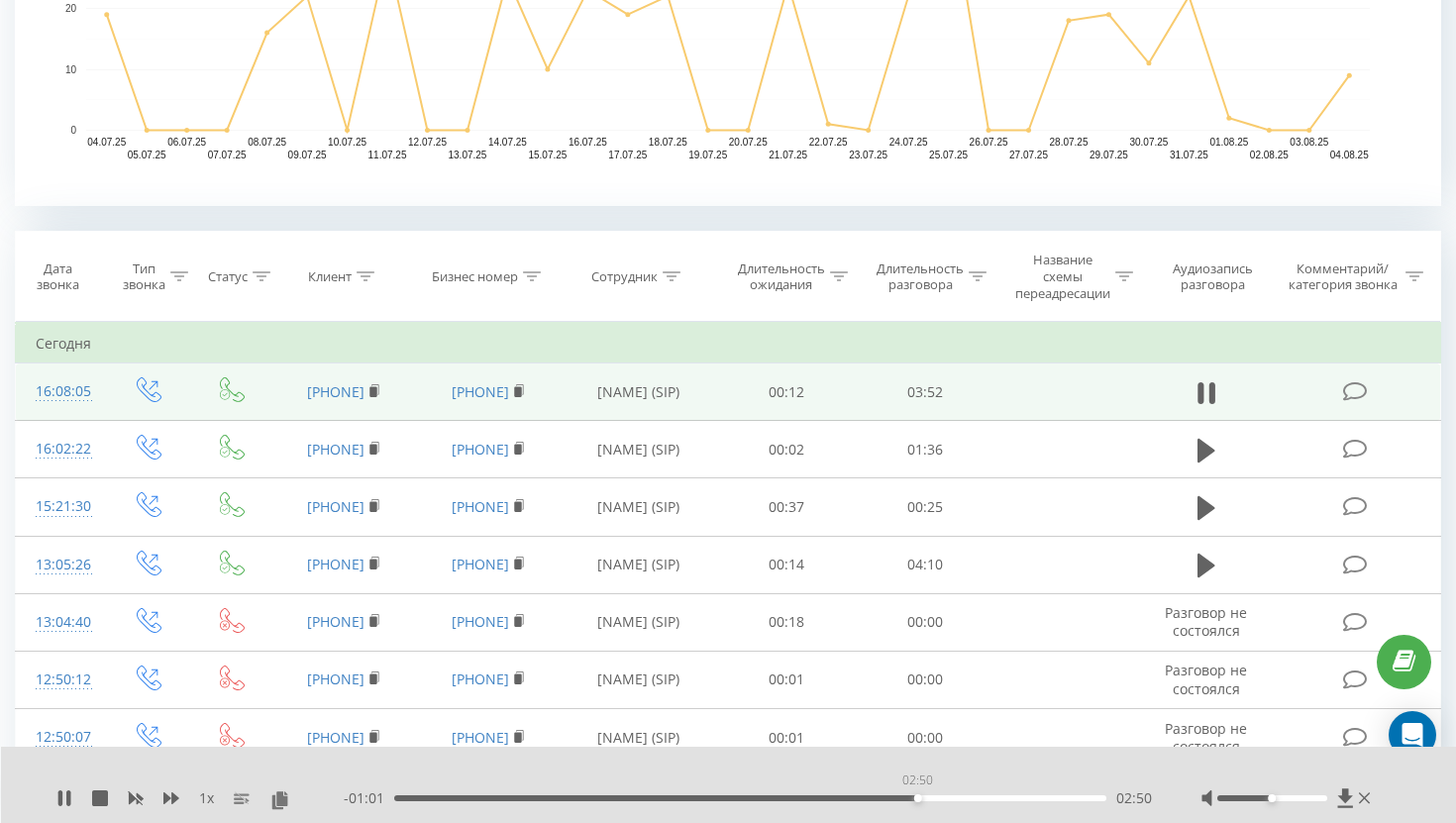 click on "02:50" at bounding box center (750, 798) 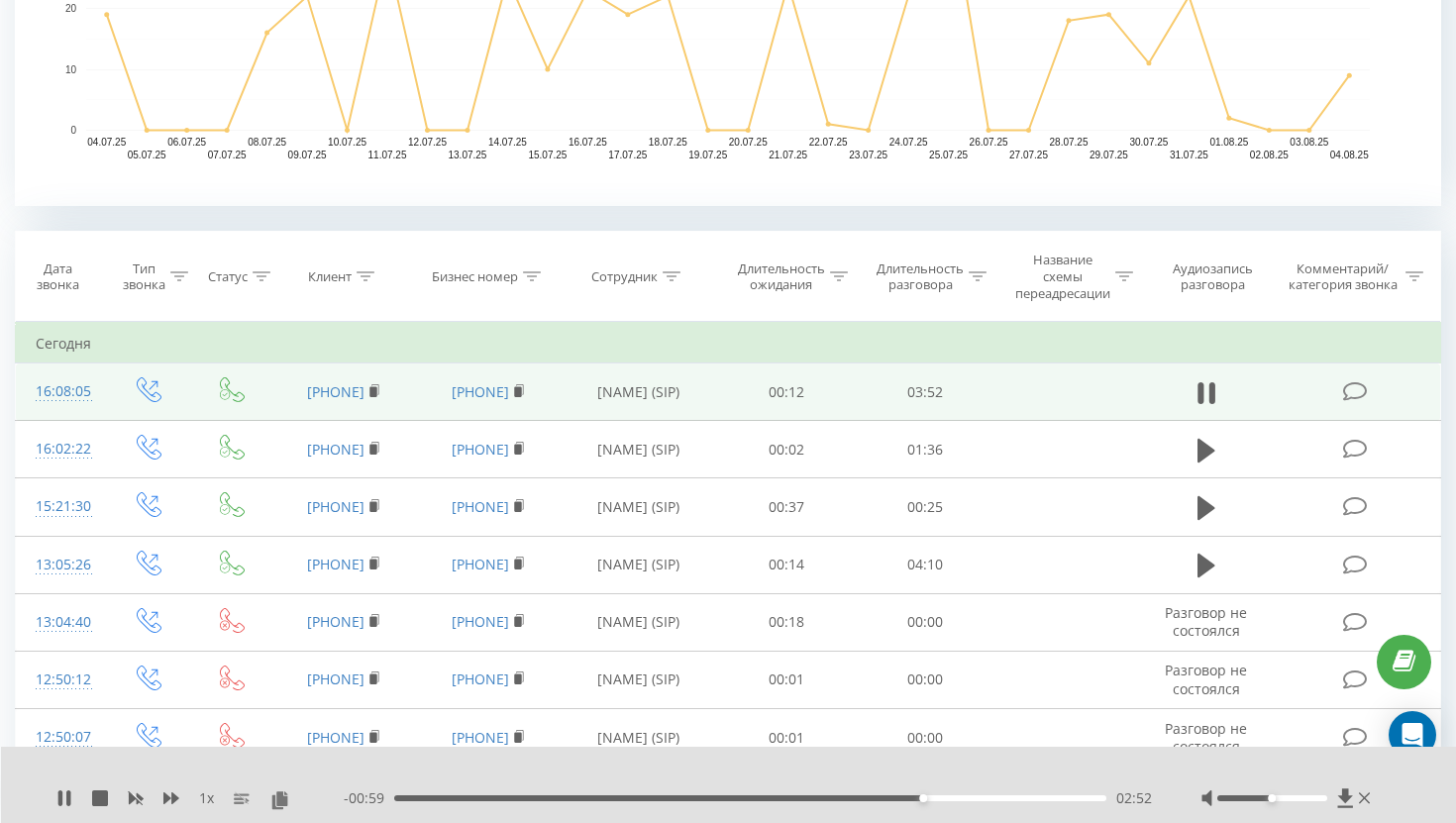 click on "02:52" at bounding box center (750, 798) 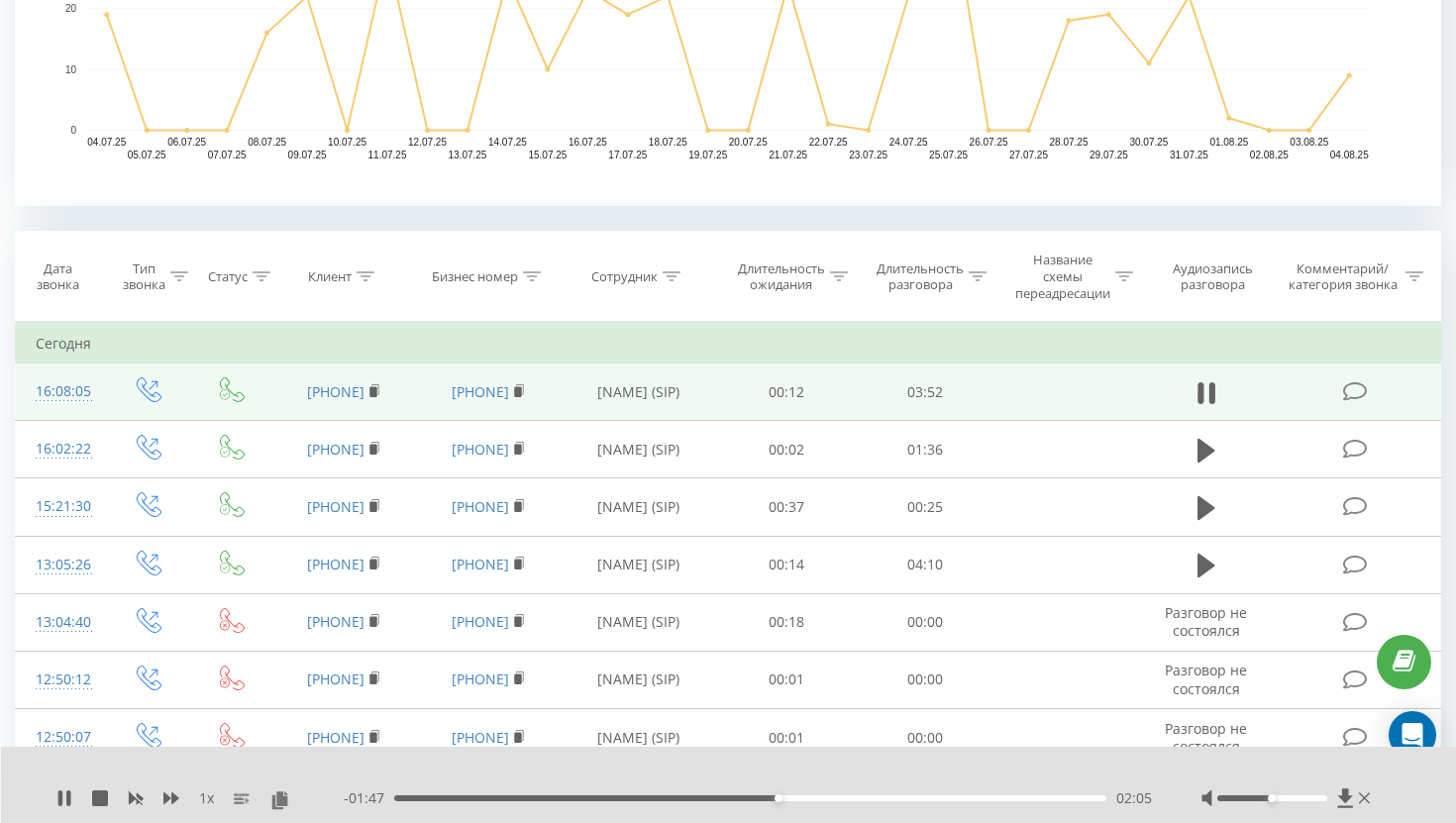 click on "02:05" at bounding box center (750, 798) 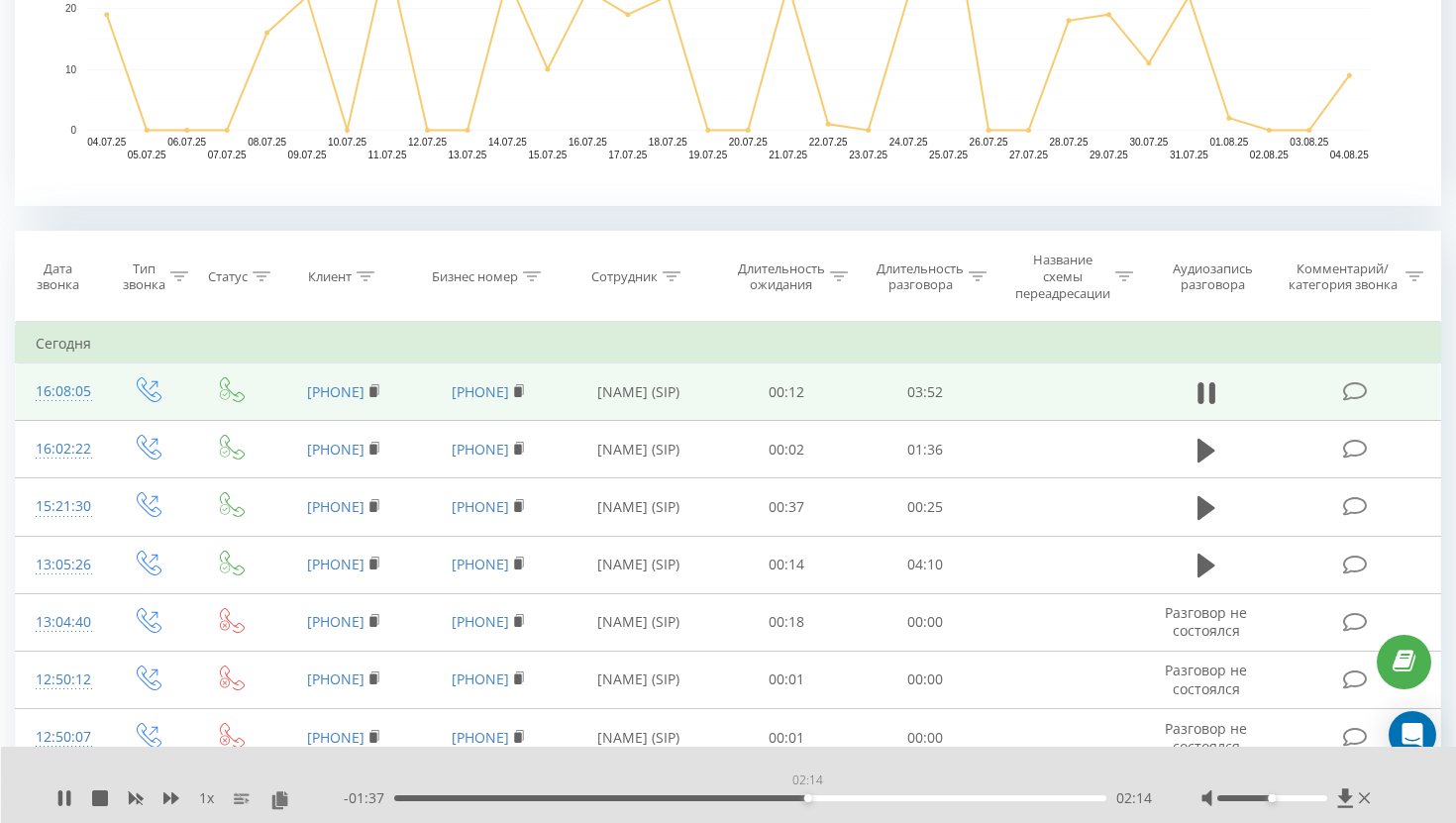 click on "02:14" at bounding box center (750, 798) 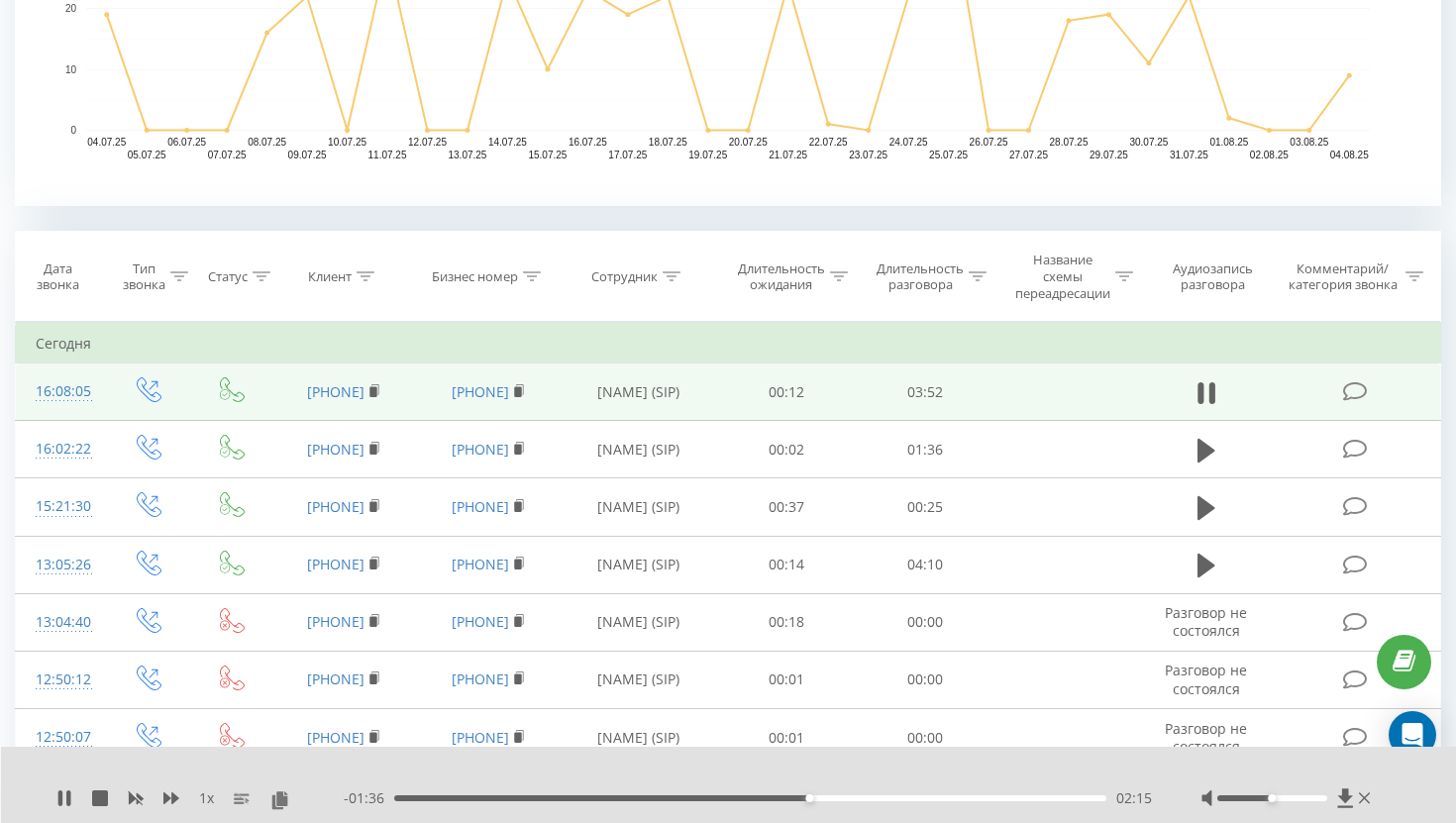 click on "02:15" at bounding box center [750, 798] 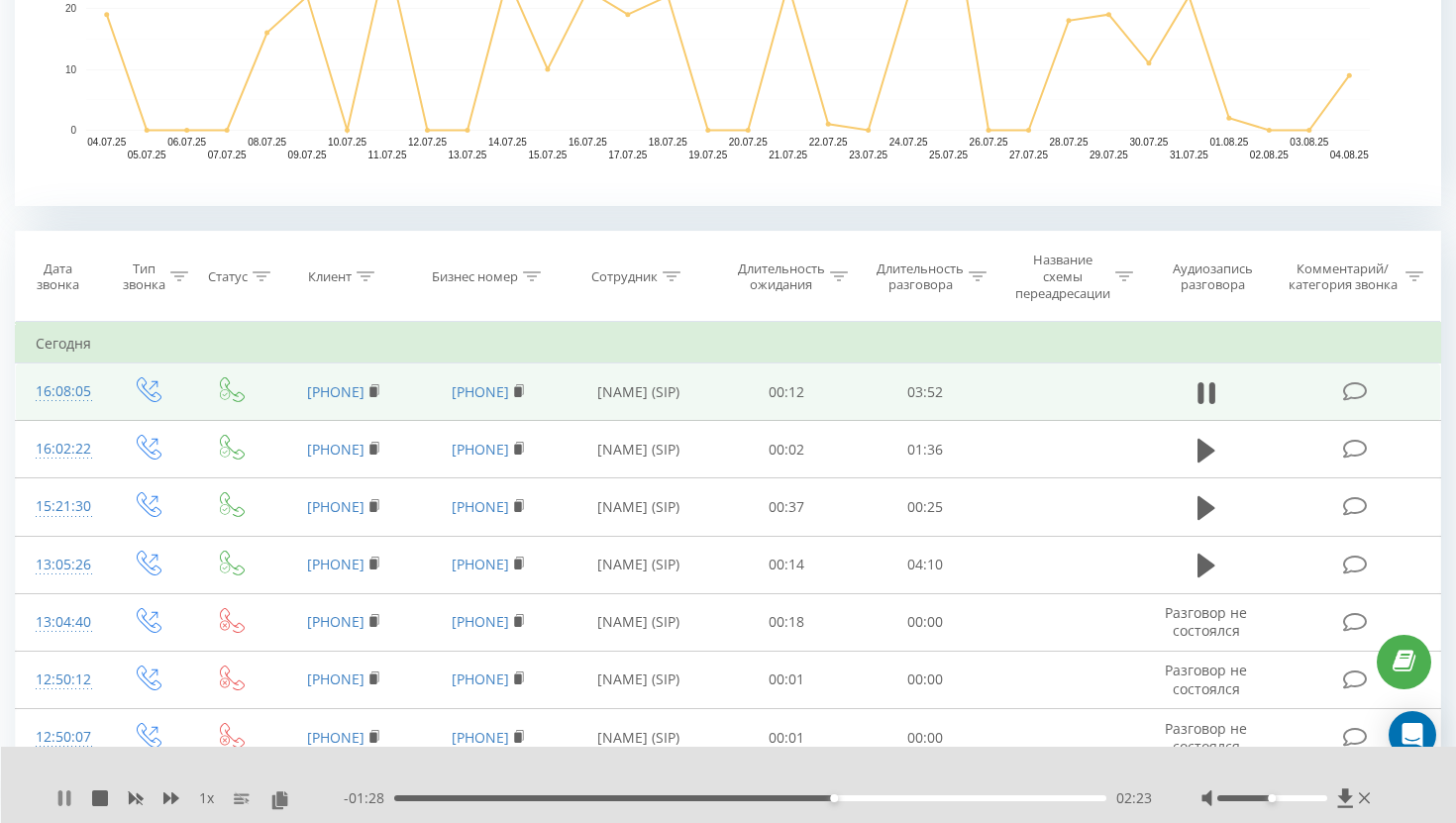 click 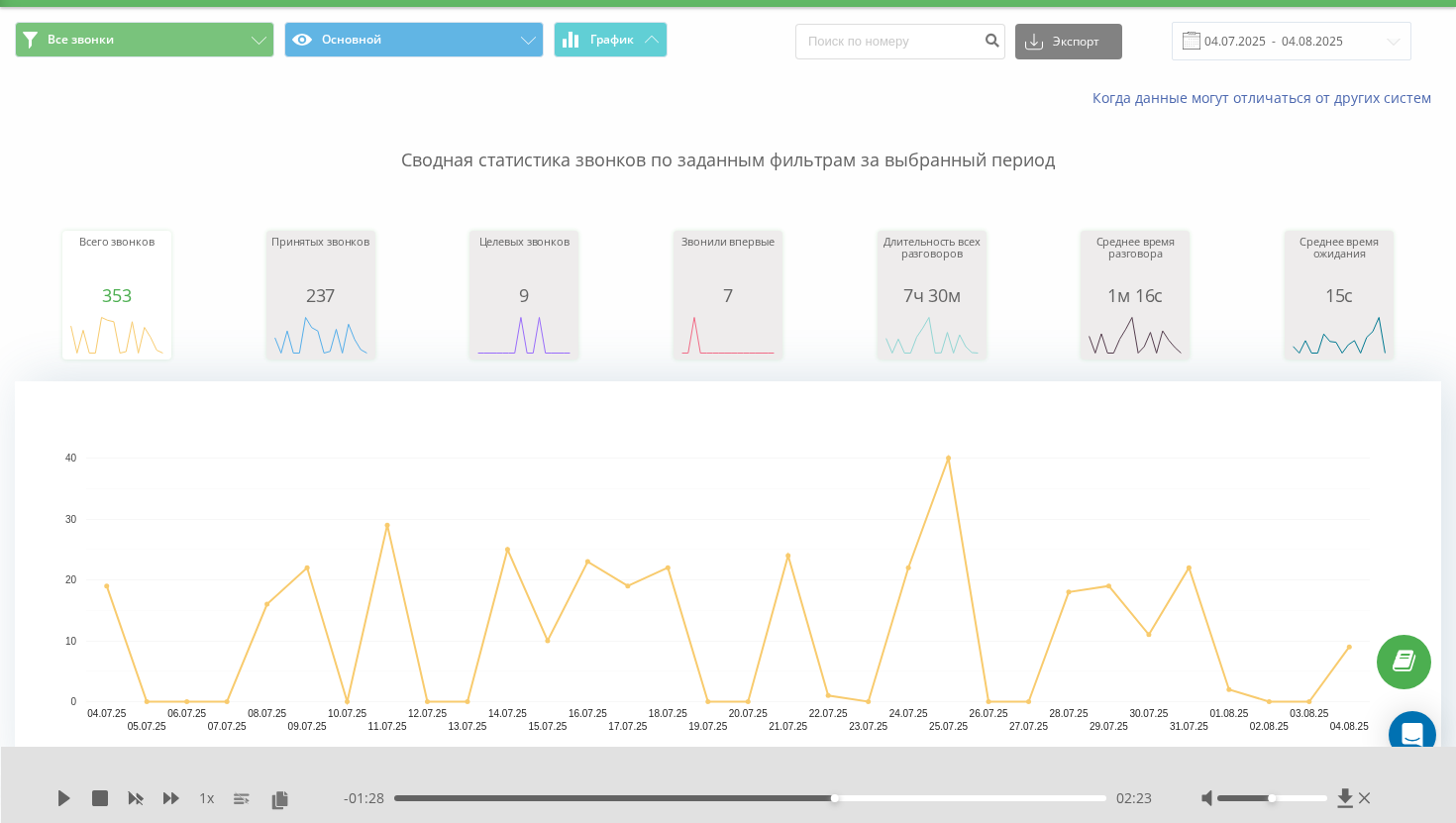 scroll, scrollTop: 0, scrollLeft: 0, axis: both 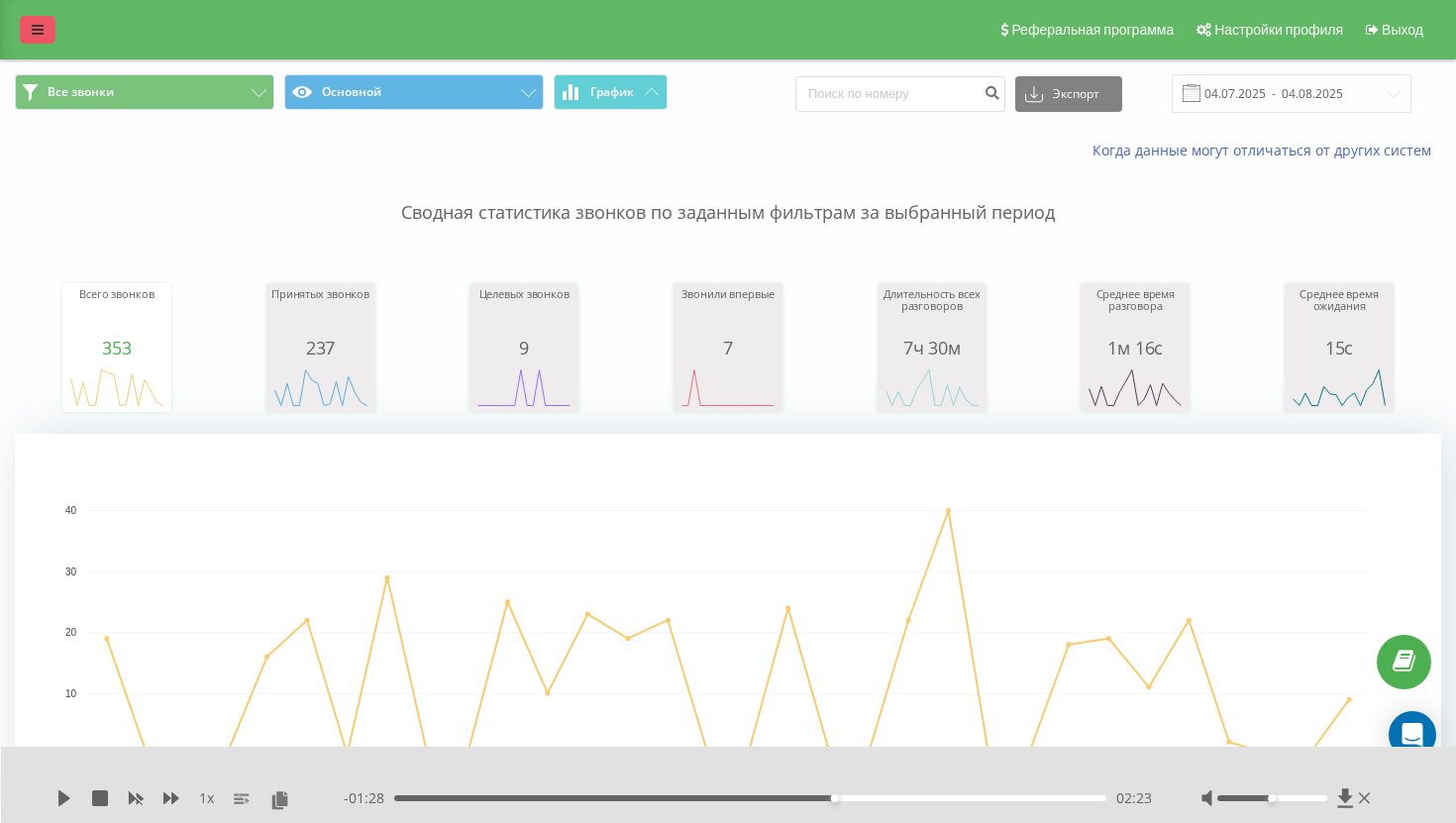 click at bounding box center [38, 30] 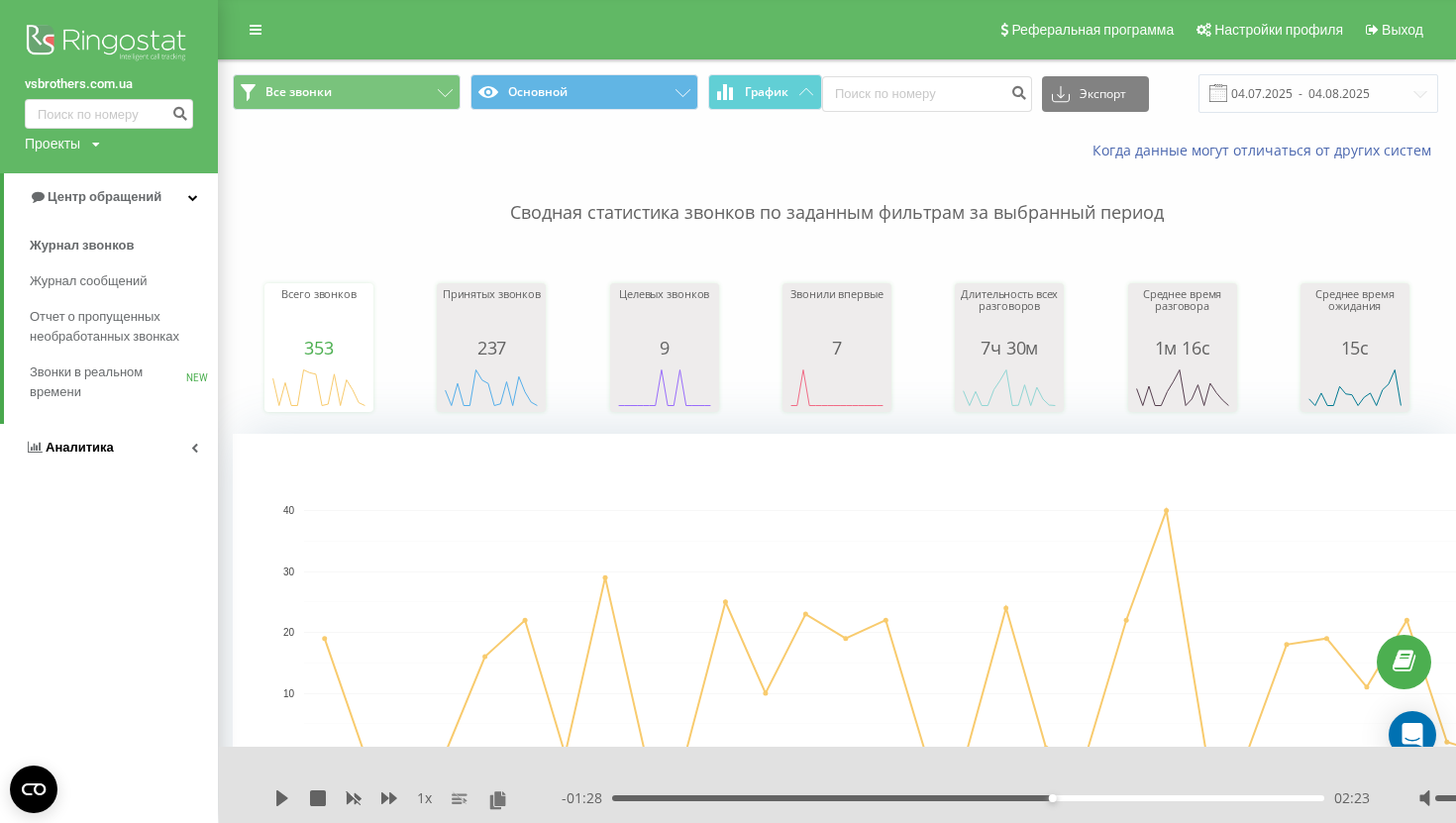 click on "Аналитика" at bounding box center [79, 447] 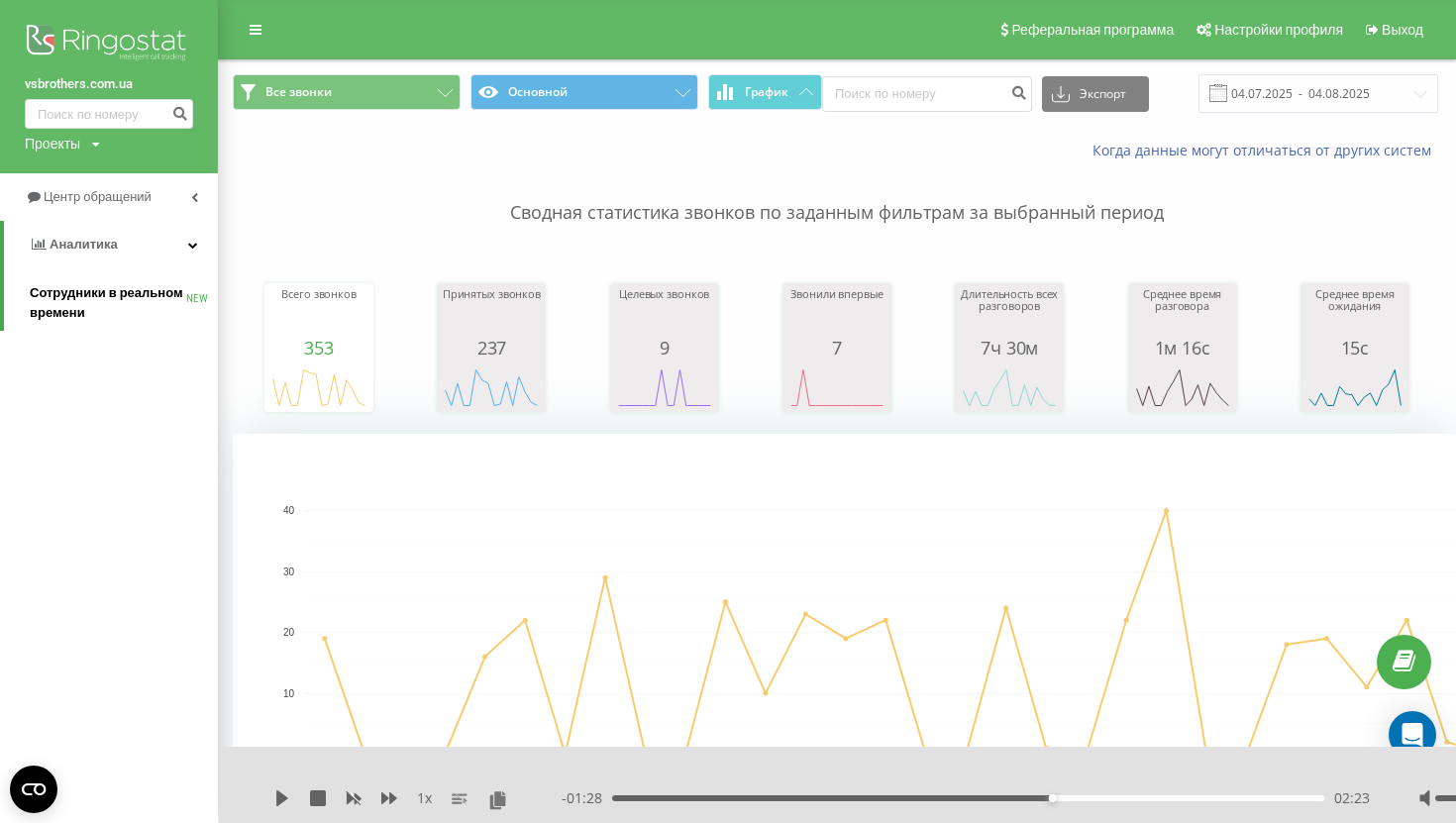 click on "Сотрудники в реальном времени" at bounding box center [108, 303] 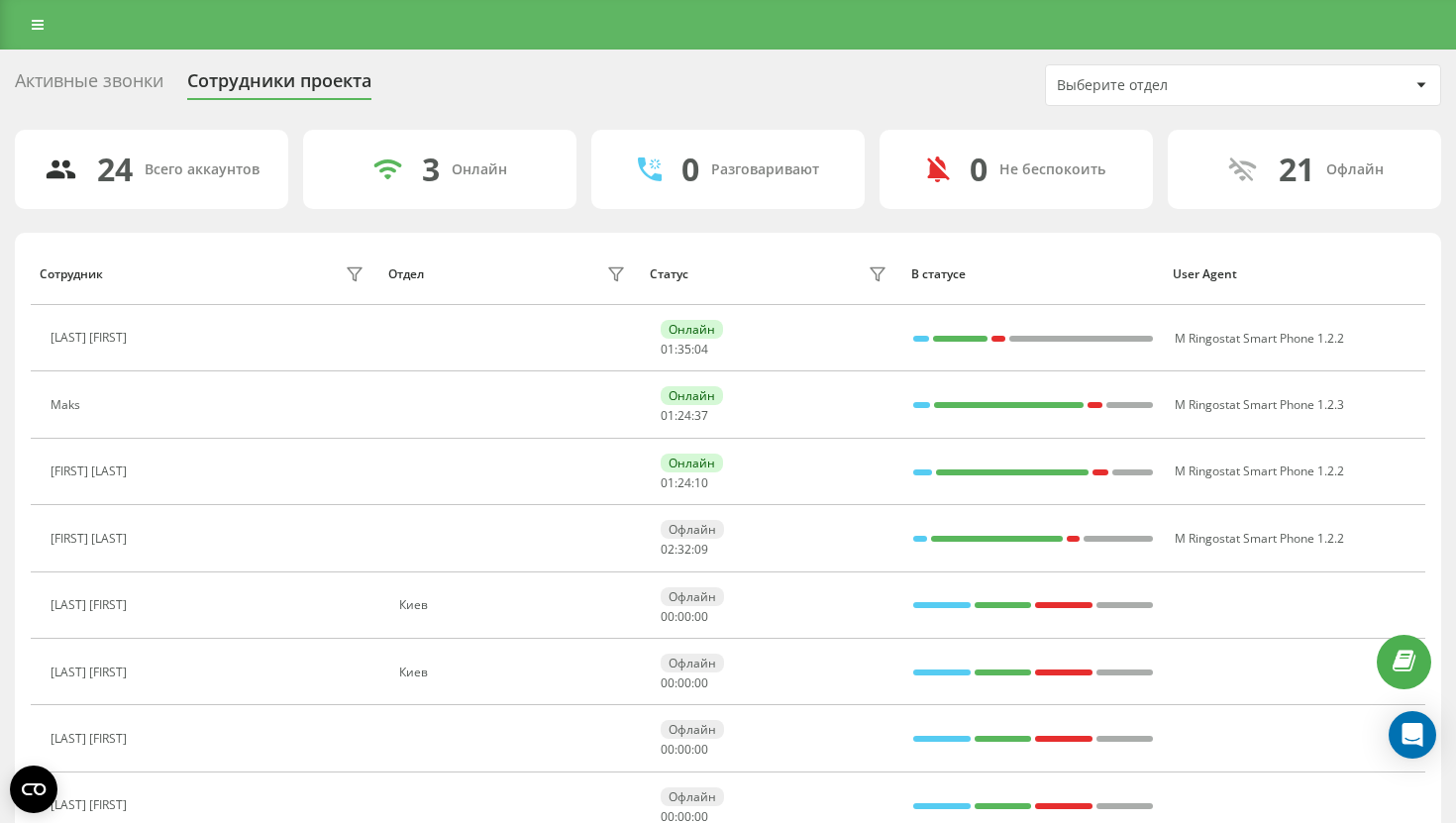 scroll, scrollTop: 0, scrollLeft: 0, axis: both 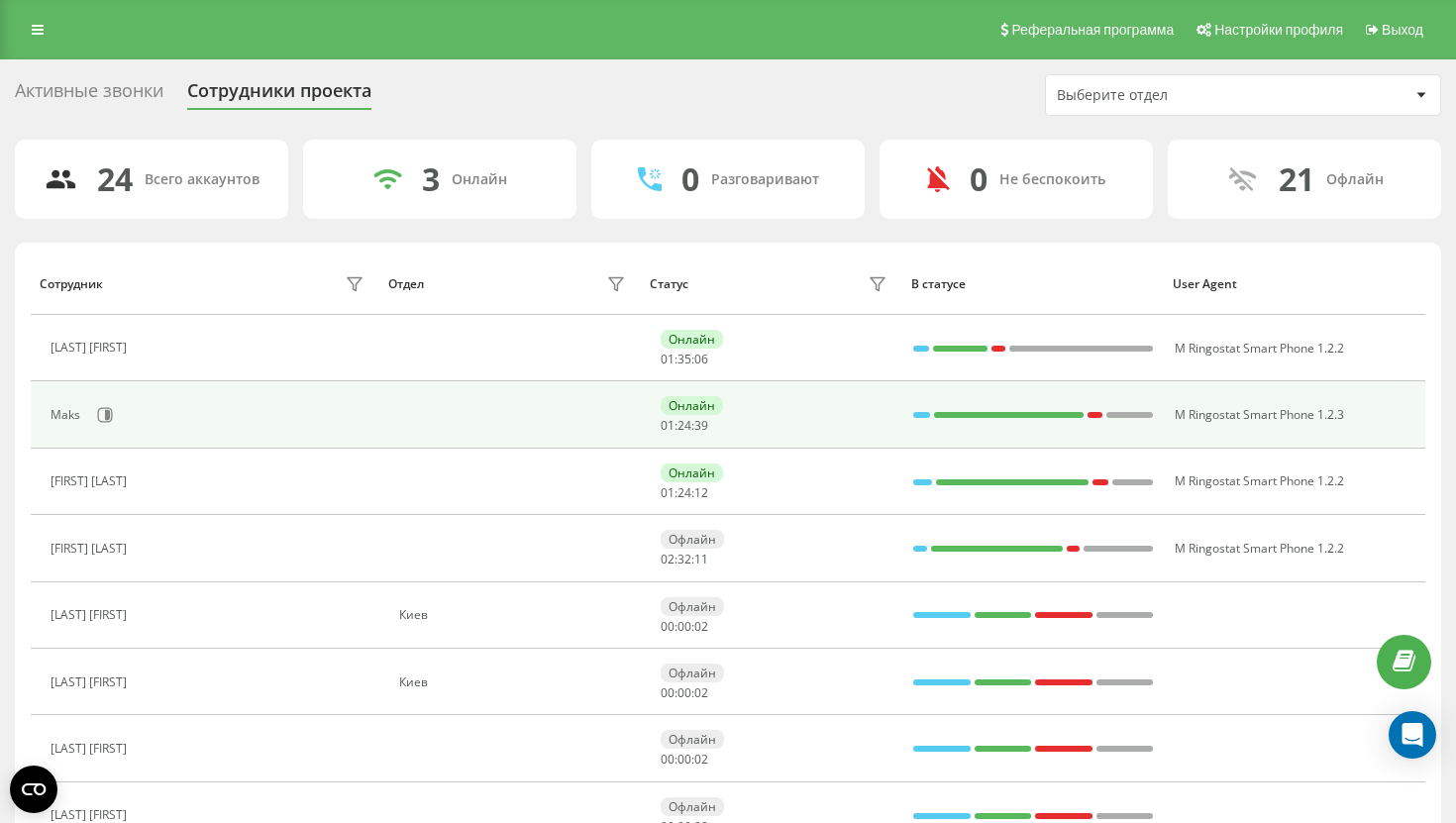 click on "Maks" at bounding box center [209, 415] 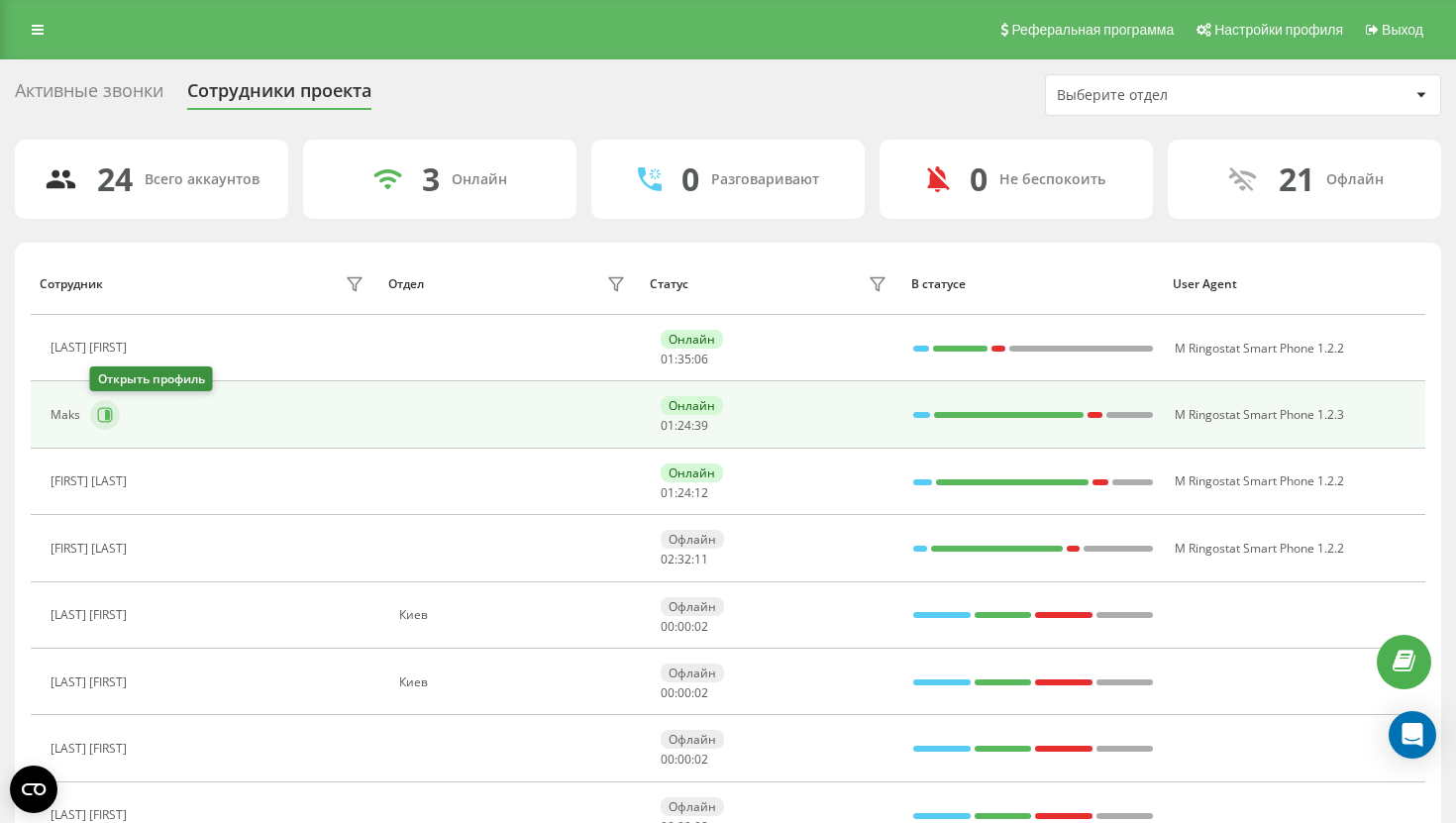 click 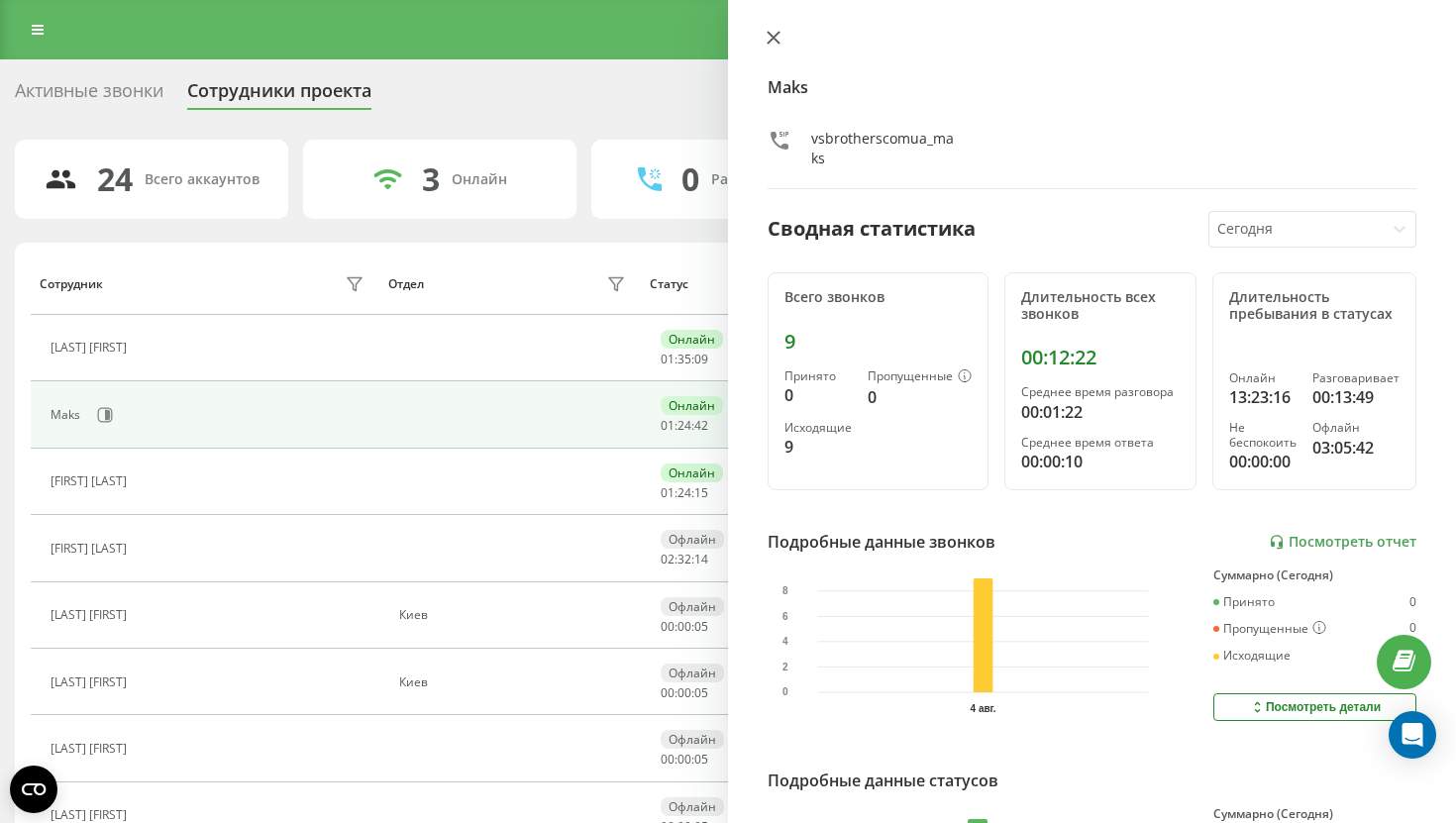 click 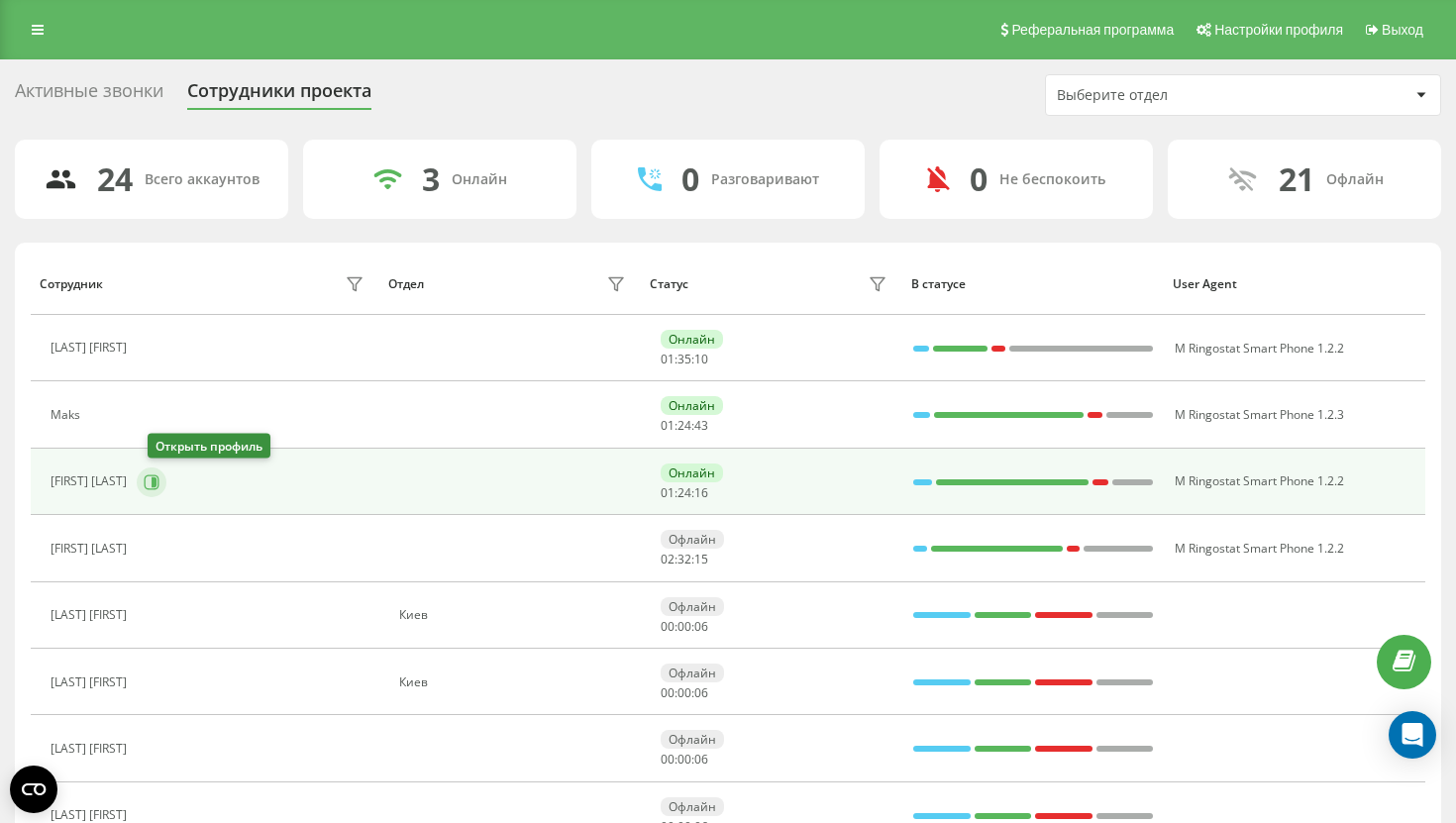 click at bounding box center (152, 482) 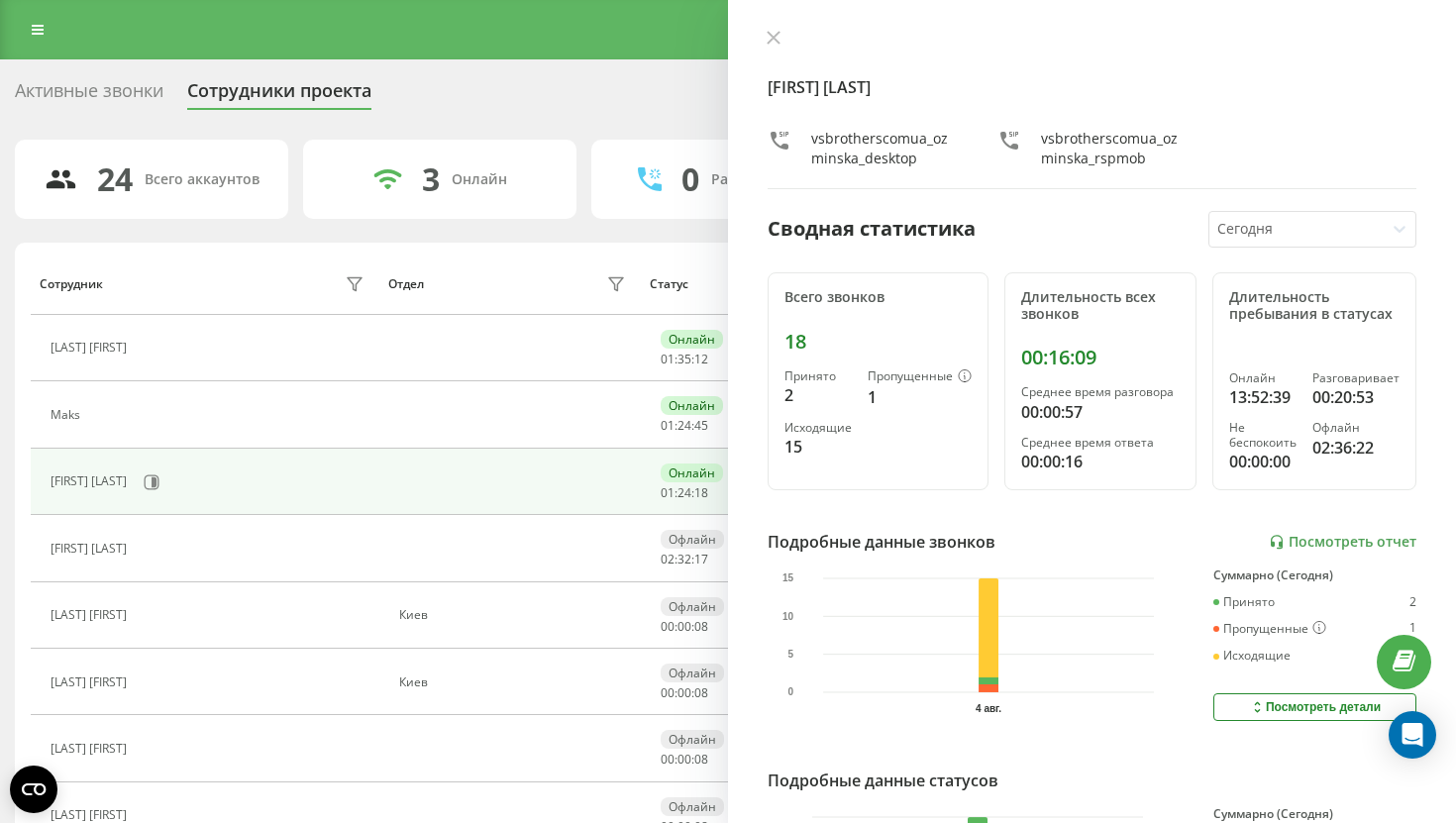 click on "[FIRST] [LAST] vsbrotherscomua_ozminska_desktop vsbrotherscomua_ozminska_rspmob" at bounding box center [1092, 109] 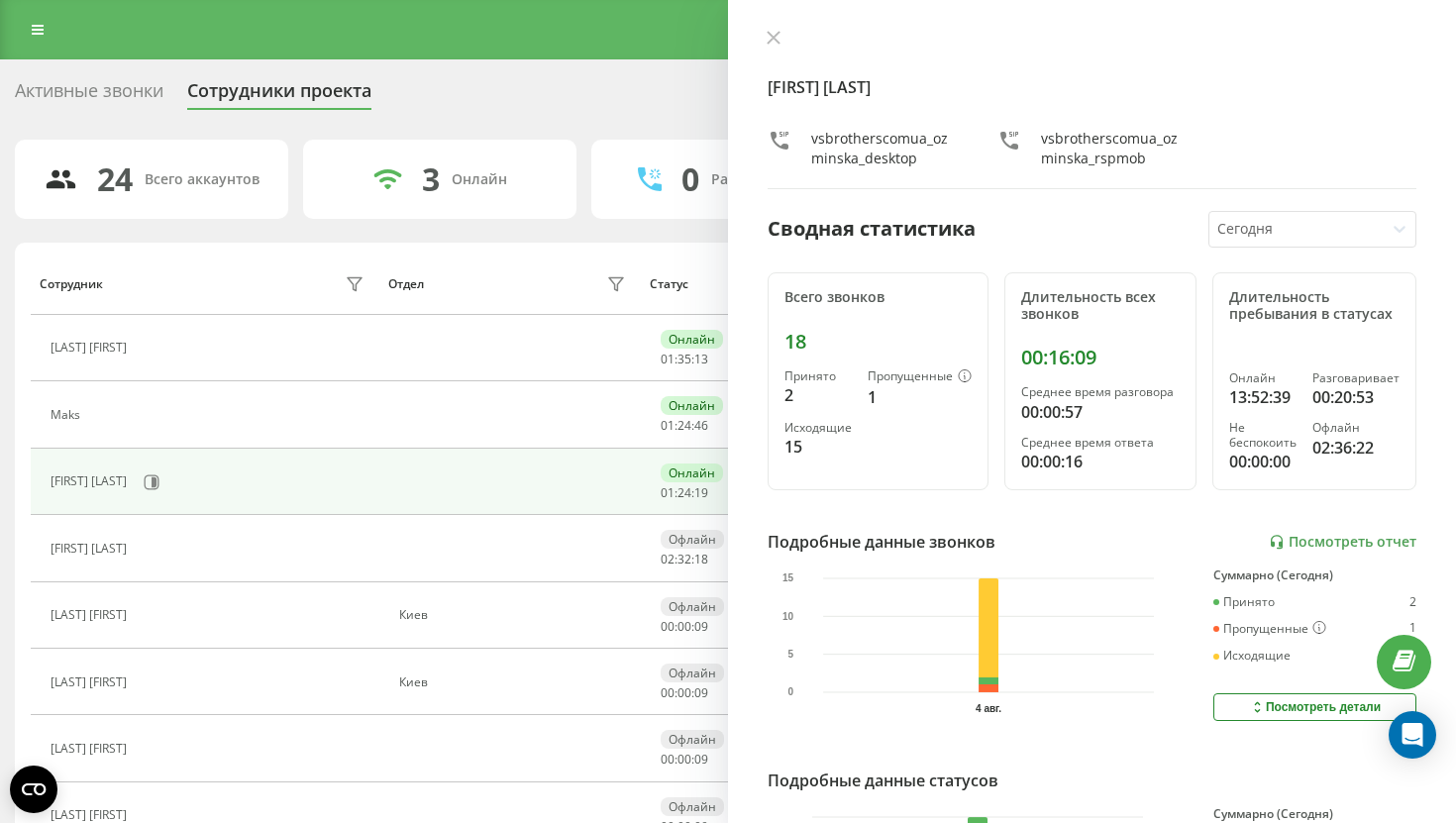 click on "[FIRST] [LAST] vsbrotherscomua_ozminska_desktop vsbrotherscomua_ozminska_rspmob Сводная статистика Сегодня Всего звонков 18 Принято 2 Пропущенные 1 Исходящие 15 Длительность всех звонков 00:16:09 Среднее время разговора 00:00:57 Среднее время ответа 00:00:16 Длительность пребывания в статусах Онлайн 13:52:39 Разговаривает 00:20:53 Не беспокоить 00:00:00 Офлайн 02:36:22 Подробные данные звонков Посмотреть отчет 4 авг. 0 5 10 15 Суммарно (Сегодня) Принято 2 Пропущенные 1 Исходящие 15   Посмотреть детали Подробные данные статусов 4 авг. Суммарно (Сегодня) Онлайн 13:52:39 Разговаривает 00:20:53 Не беспокоить 00:00:00 Офлайн 02:36:22" at bounding box center (1092, 411) 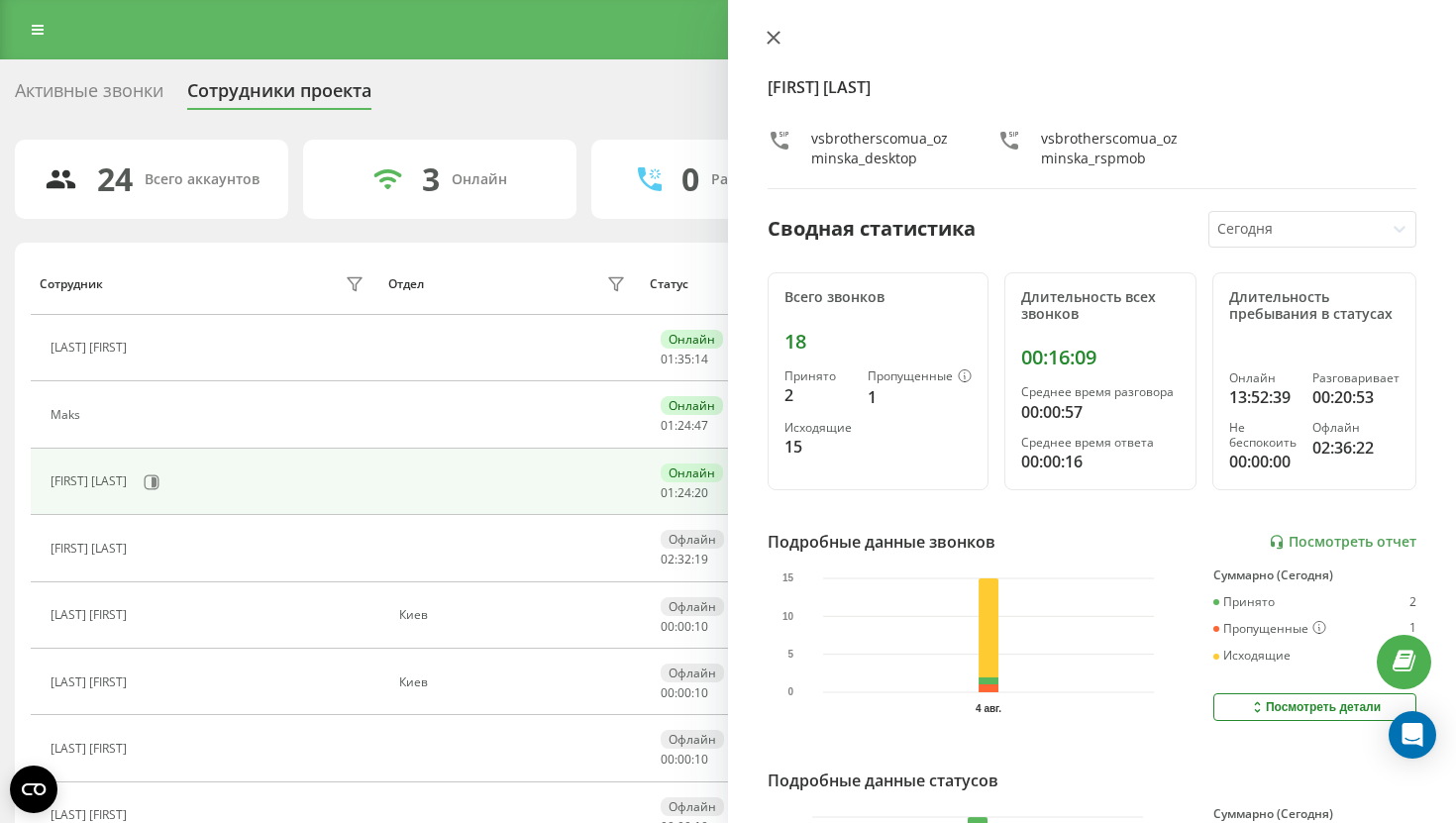 click 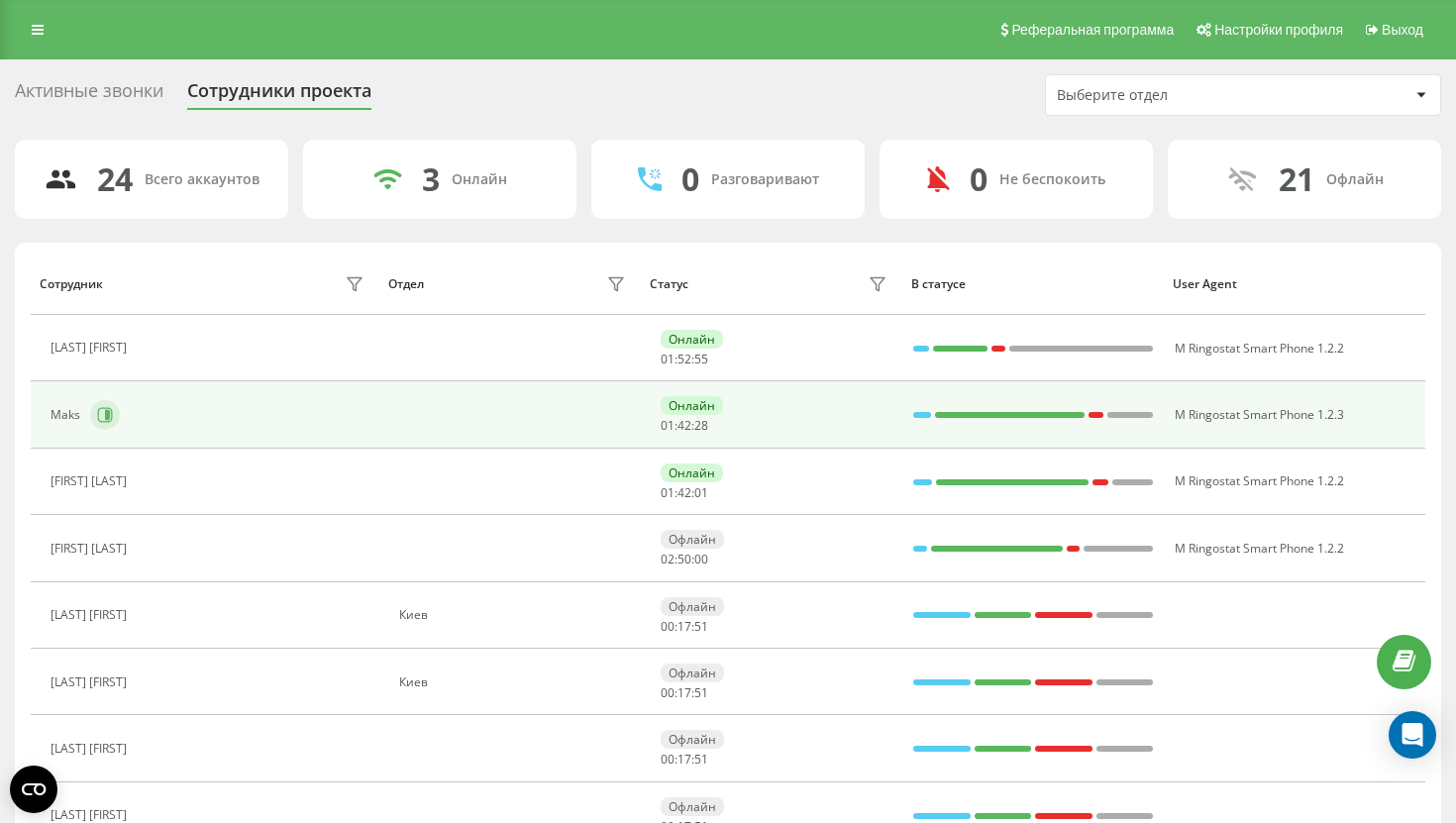 click 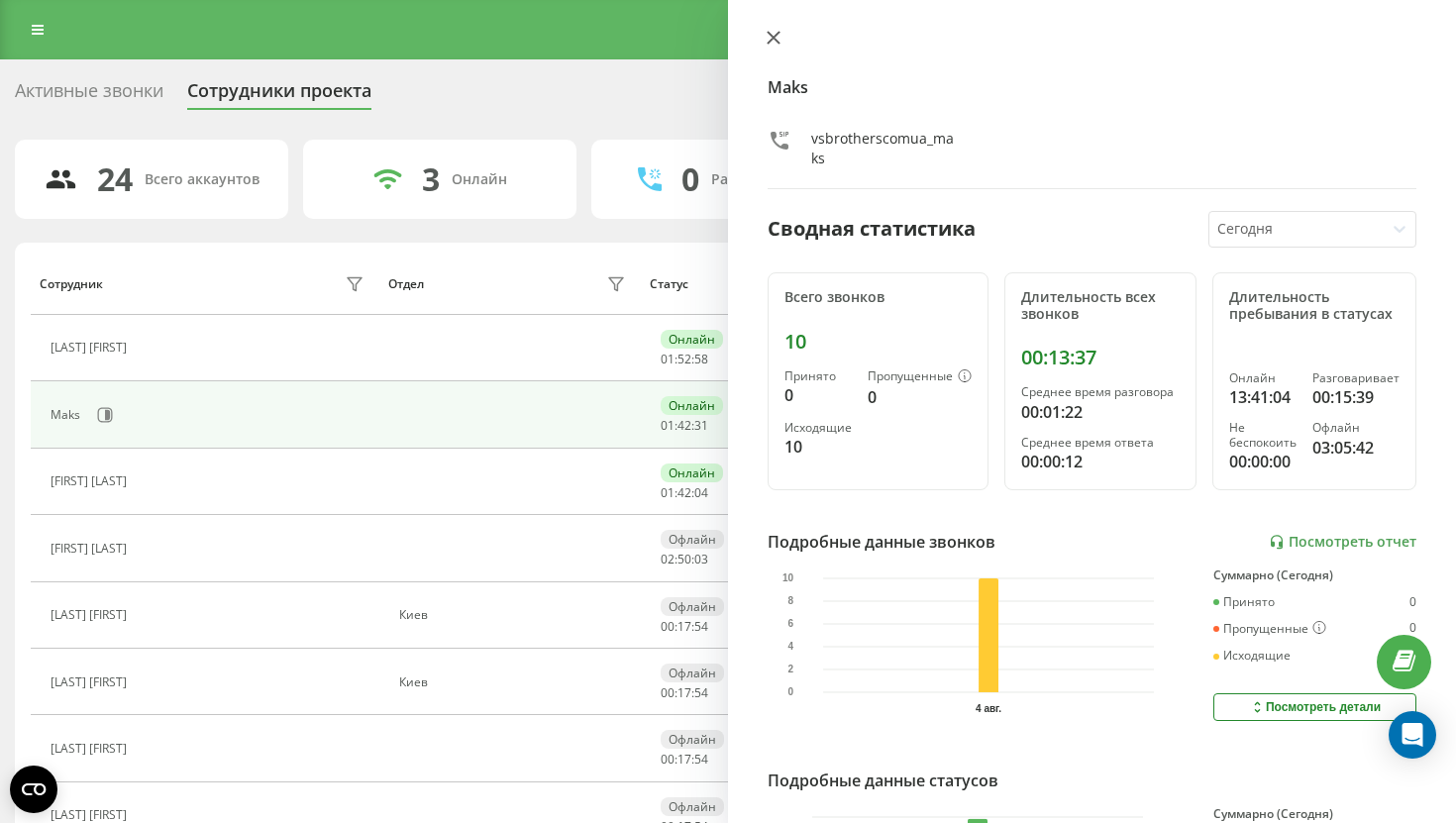 click at bounding box center (774, 39) 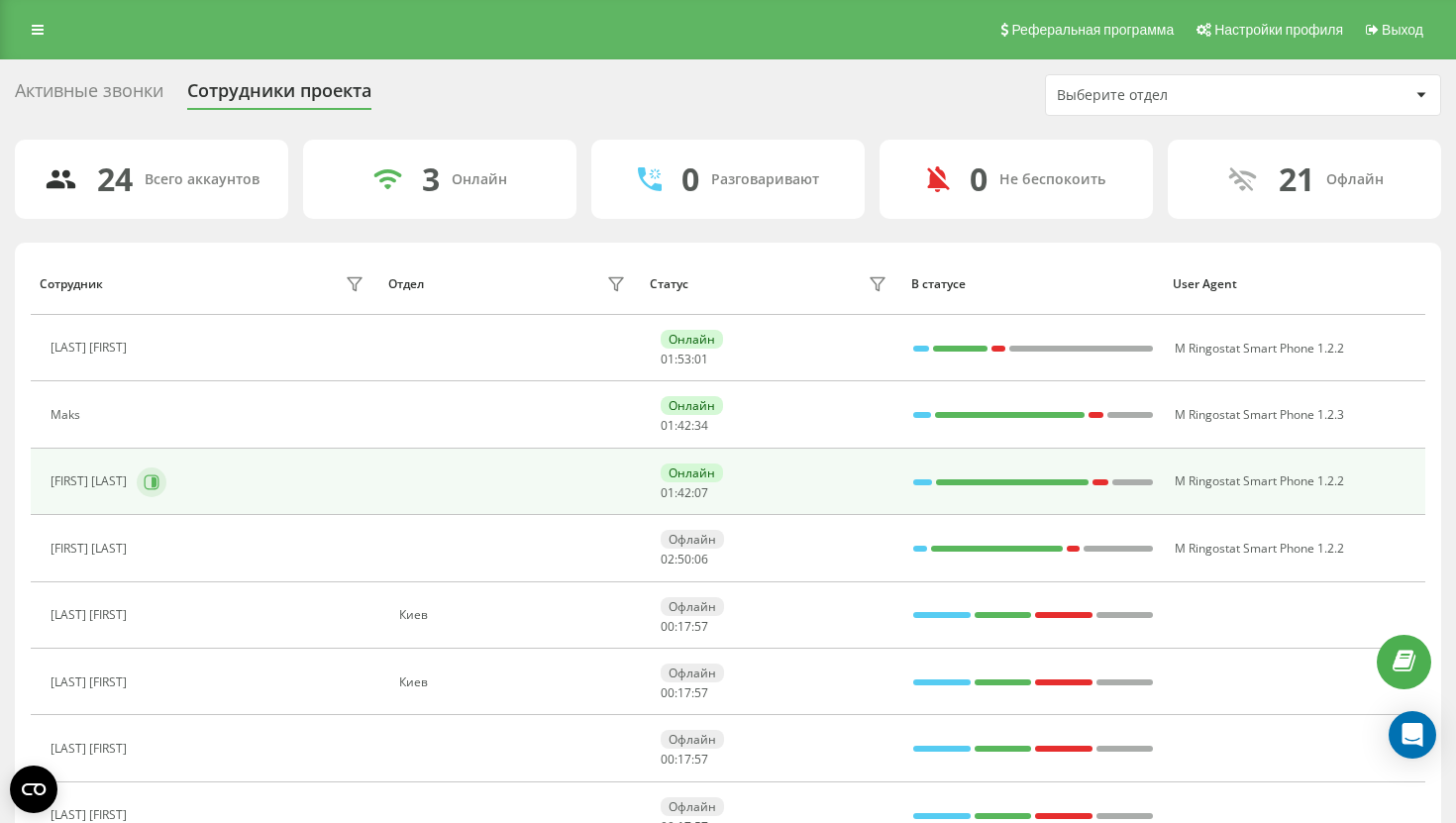 click 